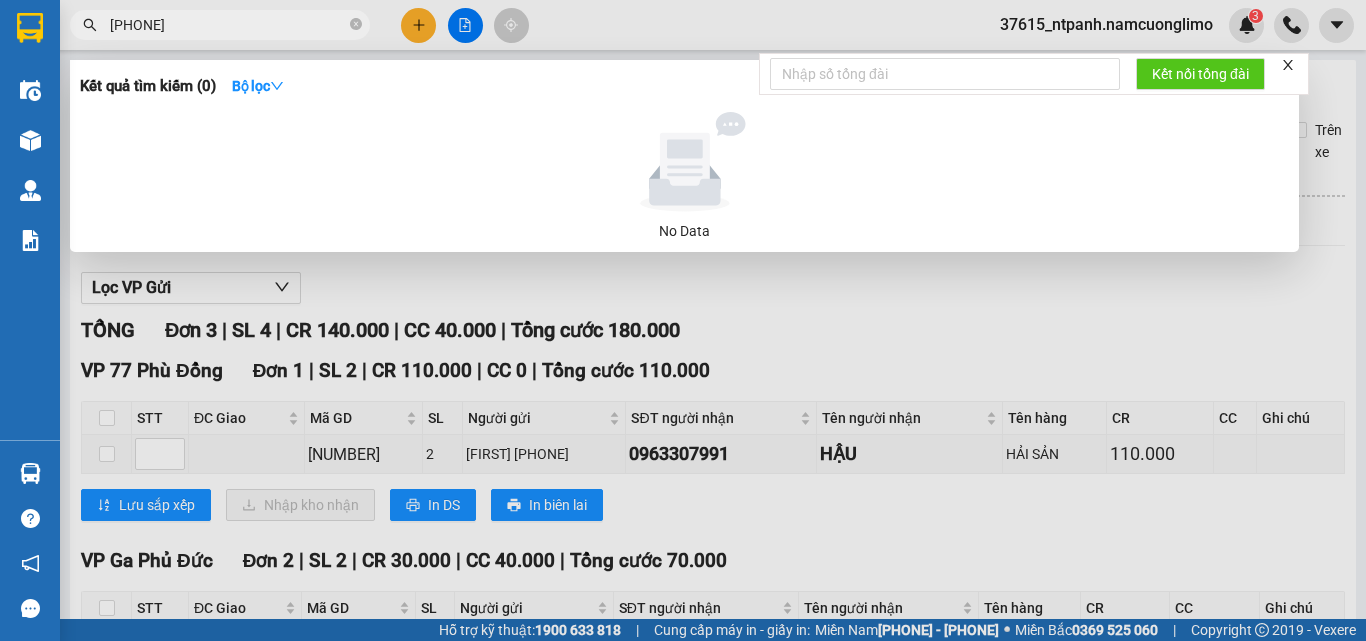 scroll, scrollTop: 0, scrollLeft: 0, axis: both 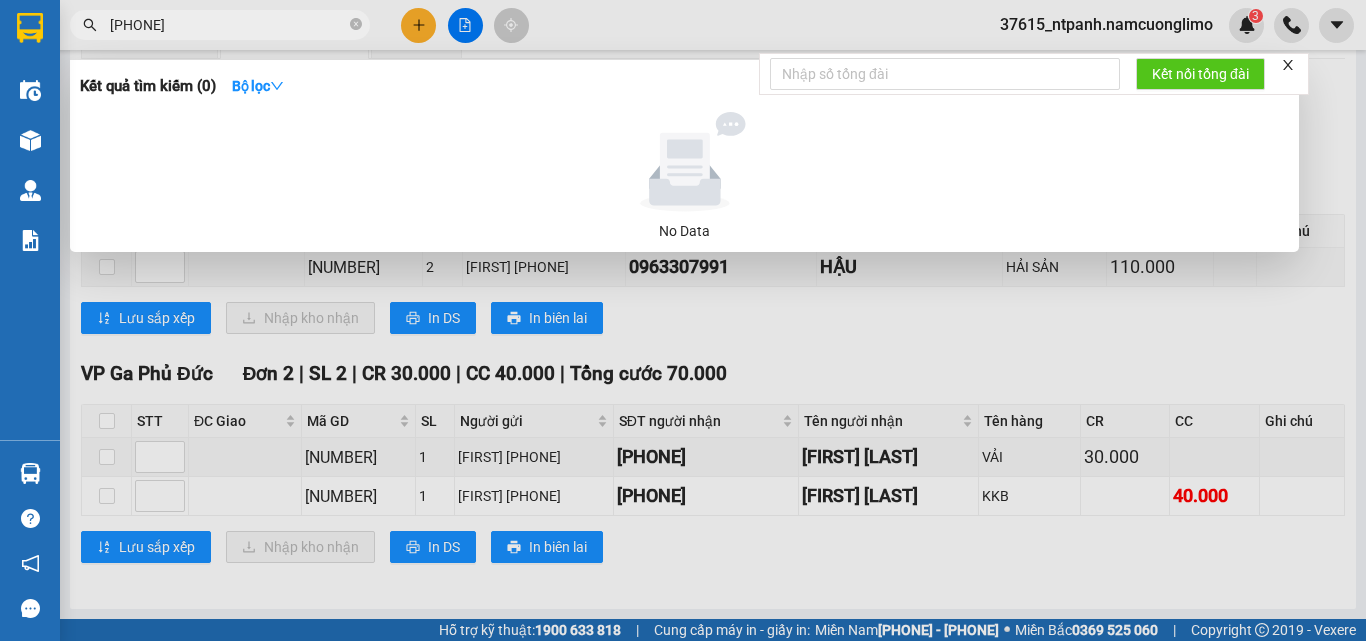 click at bounding box center [683, 320] 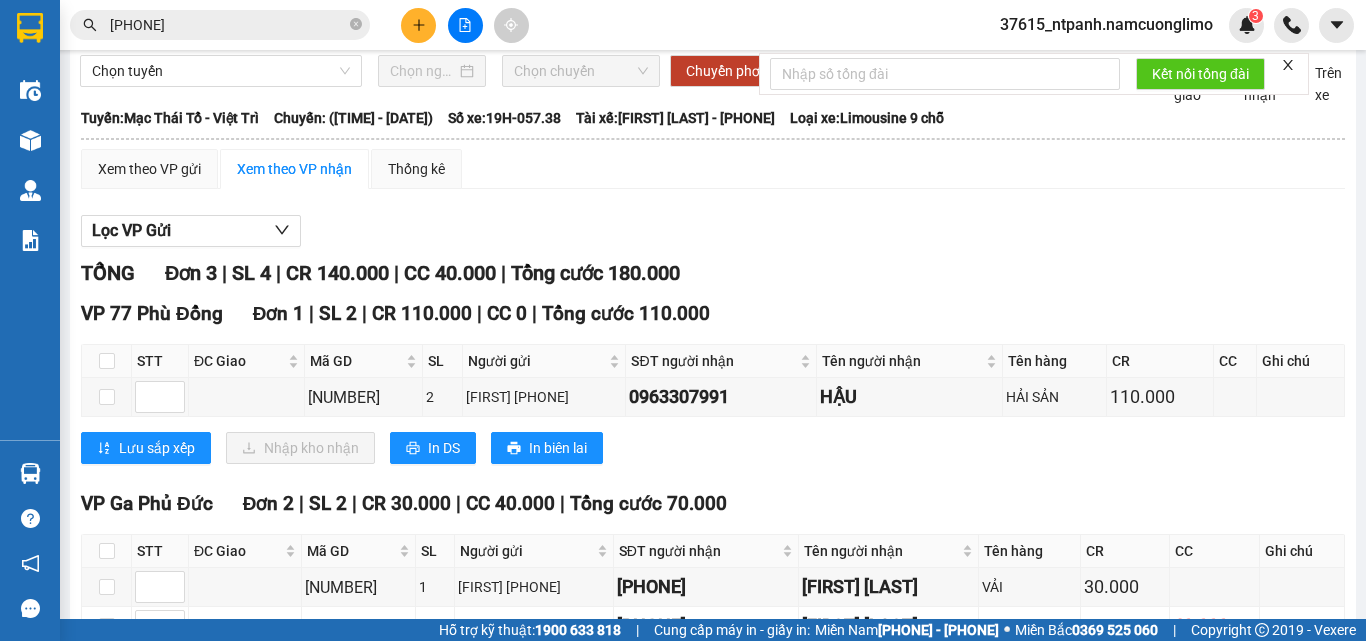 scroll, scrollTop: 0, scrollLeft: 0, axis: both 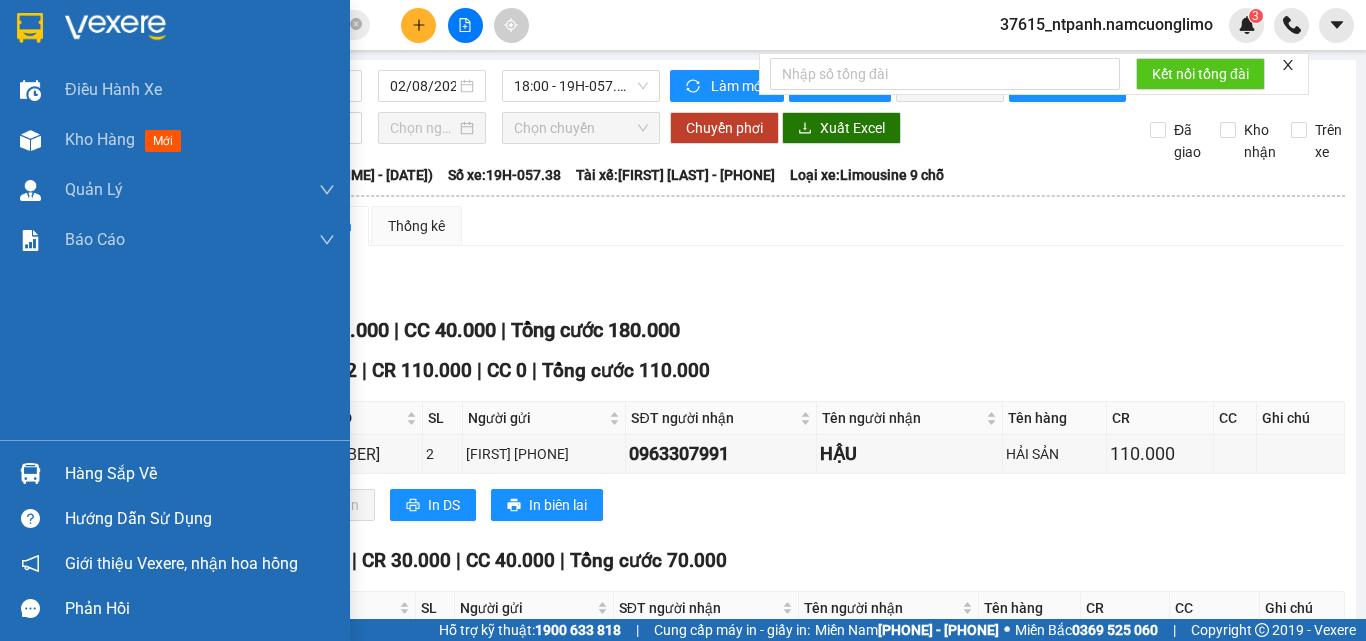 click at bounding box center [30, 27] 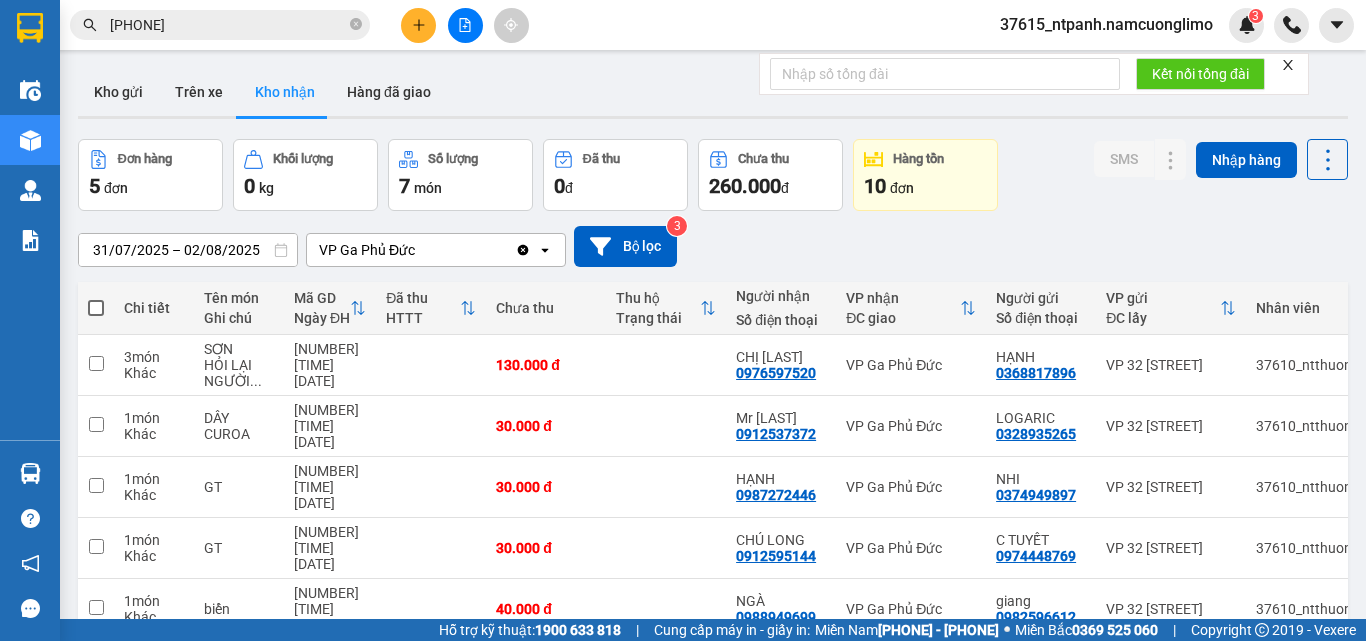 drag, startPoint x: 127, startPoint y: 90, endPoint x: 149, endPoint y: 118, distance: 35.608986 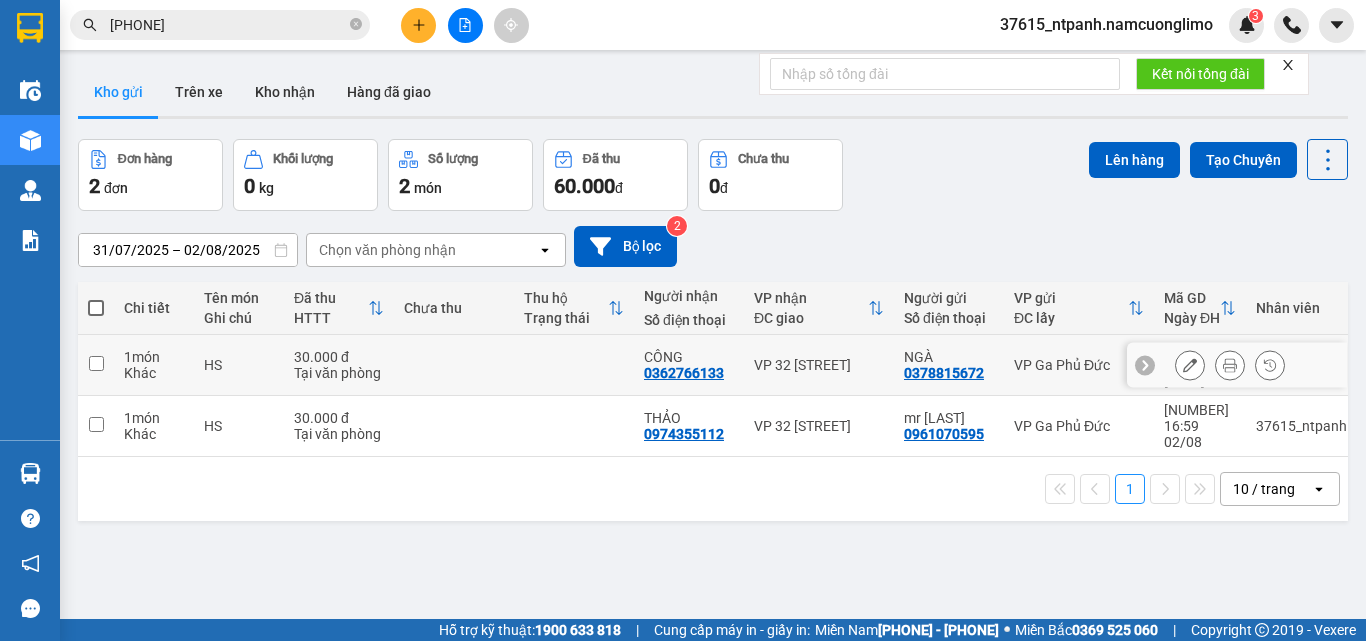 click at bounding box center [96, 363] 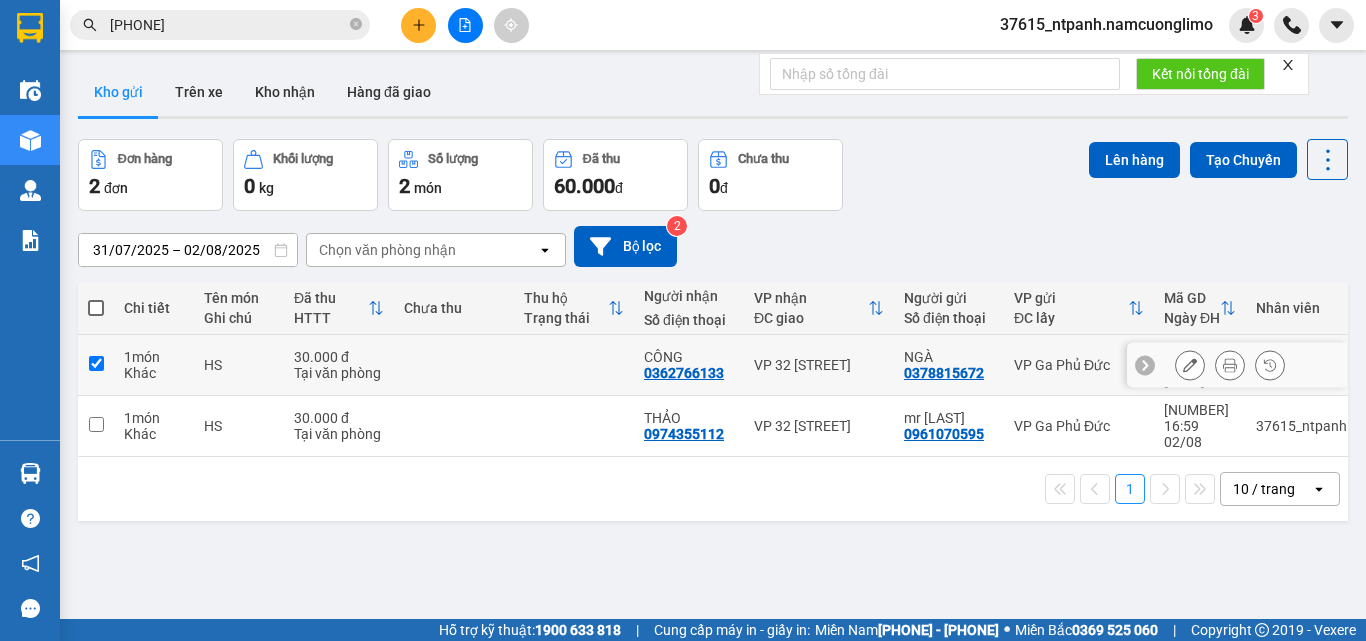 checkbox on "true" 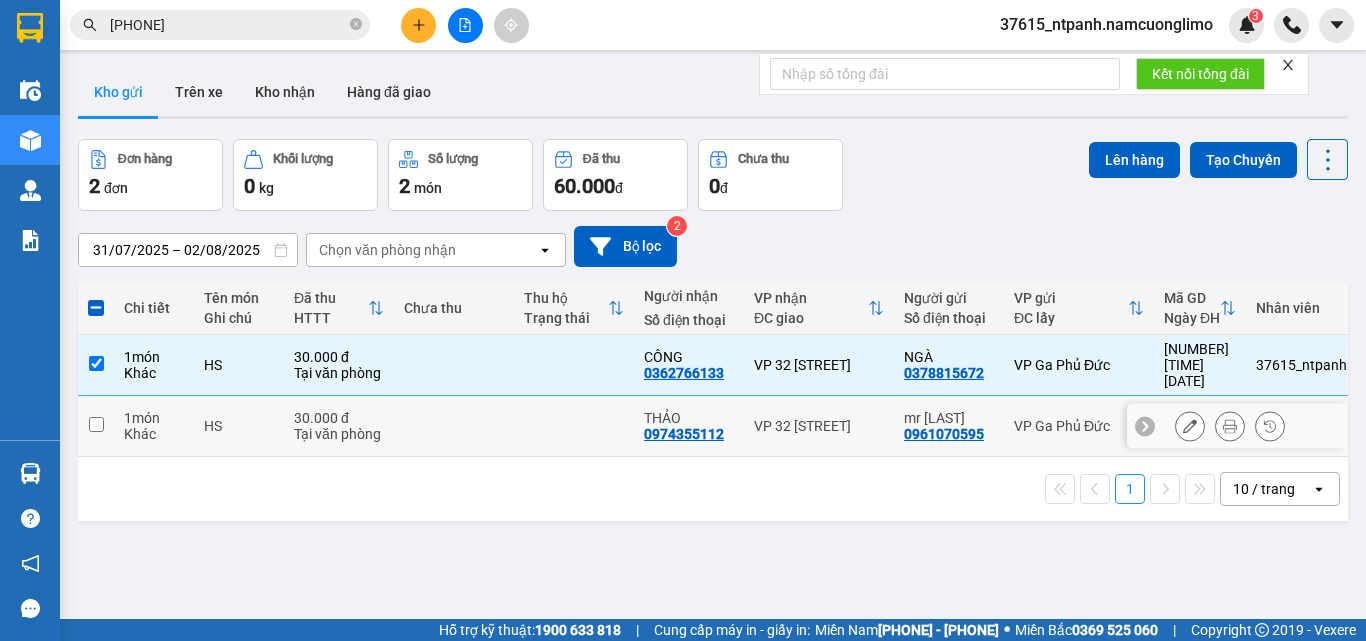 click at bounding box center [96, 424] 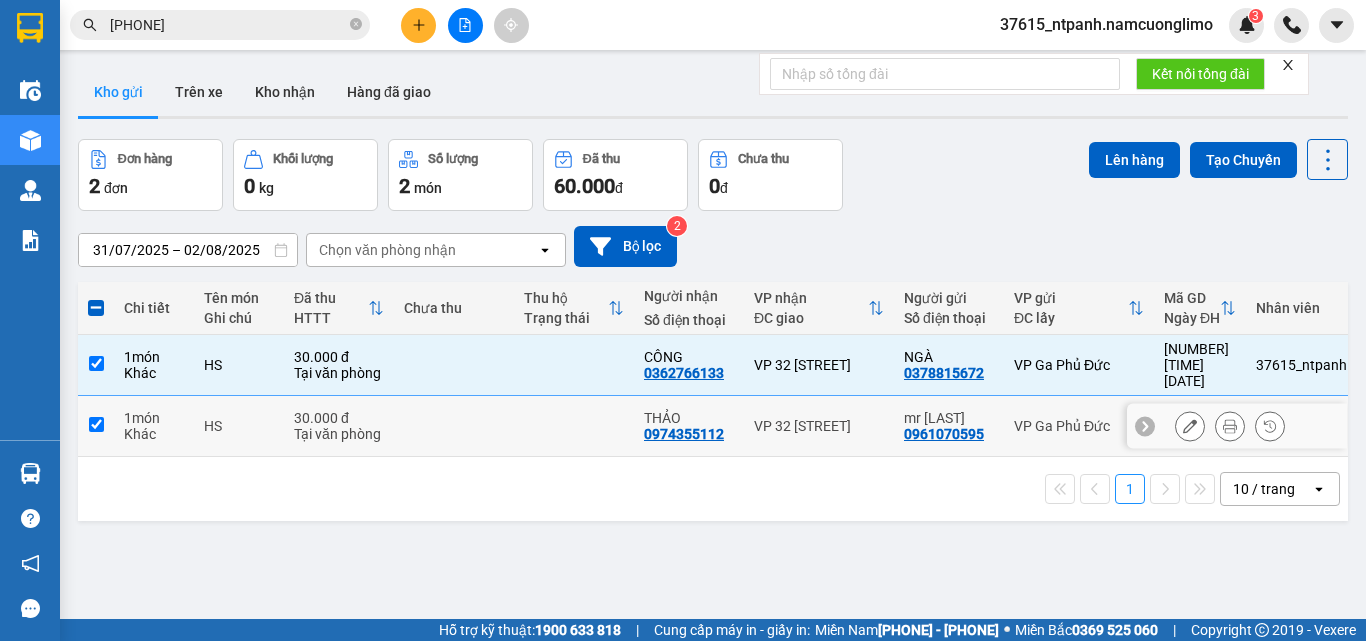checkbox on "true" 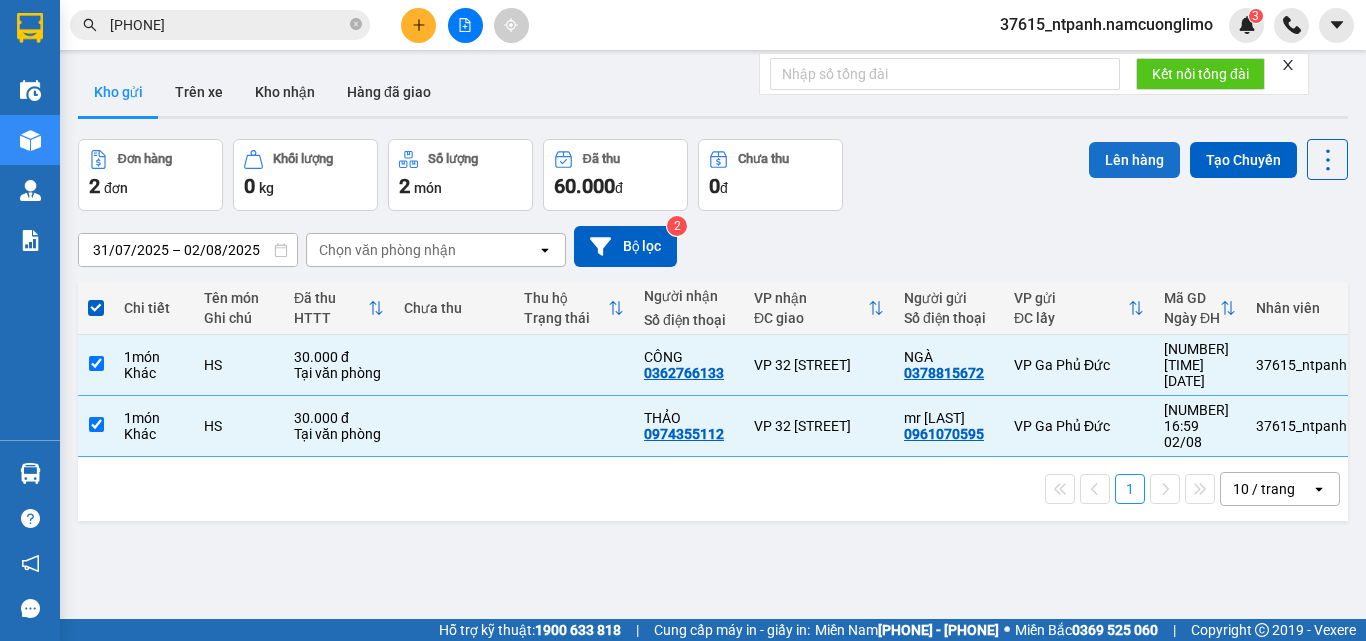 click on "Lên hàng" at bounding box center [1134, 160] 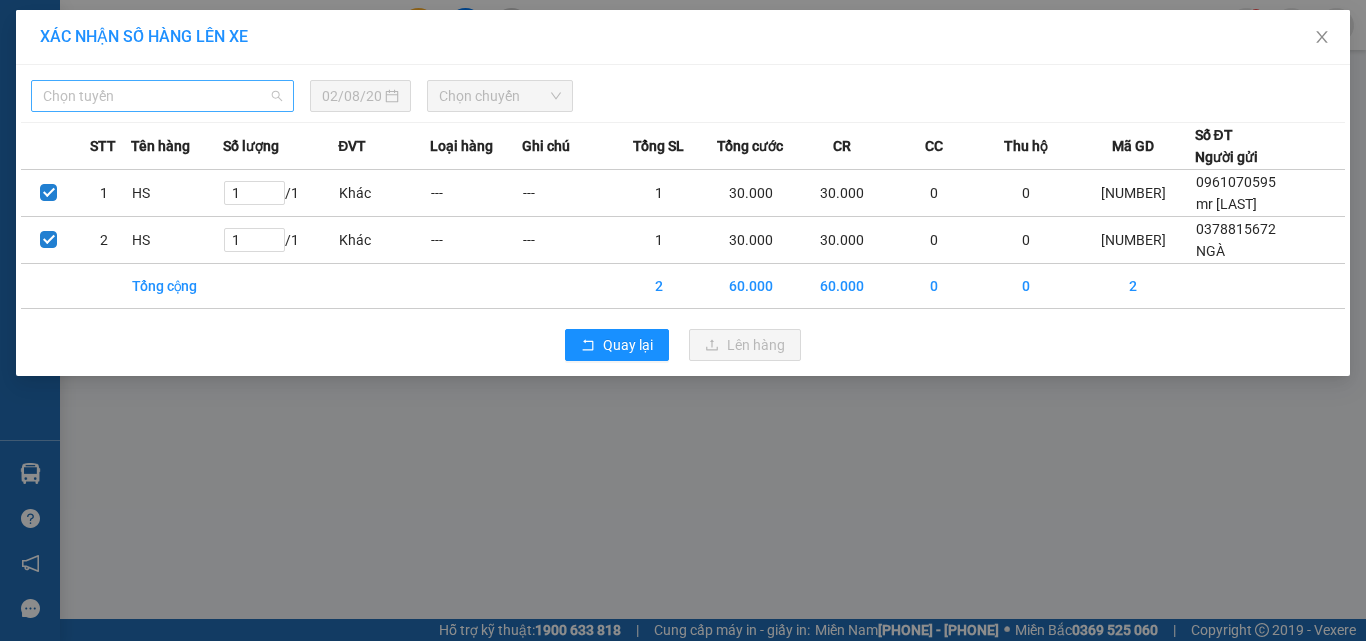 click on "Chọn tuyến" at bounding box center [162, 96] 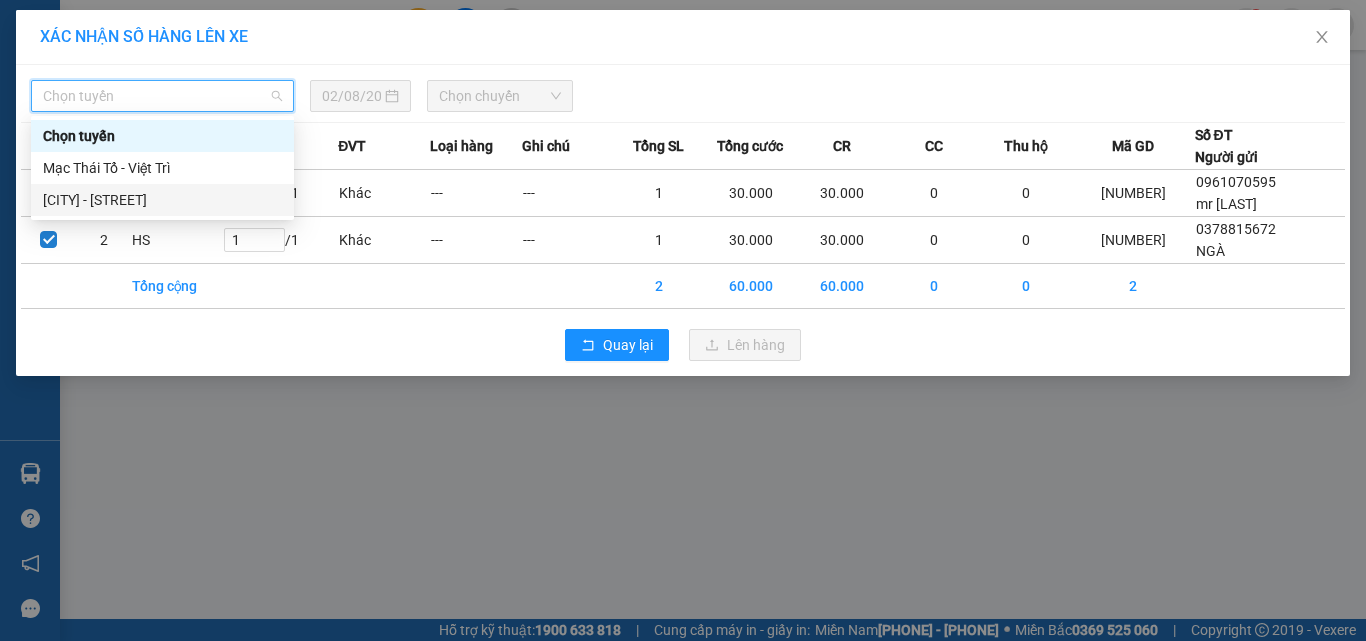 click on "[CITY] - [STREET]" at bounding box center (162, 200) 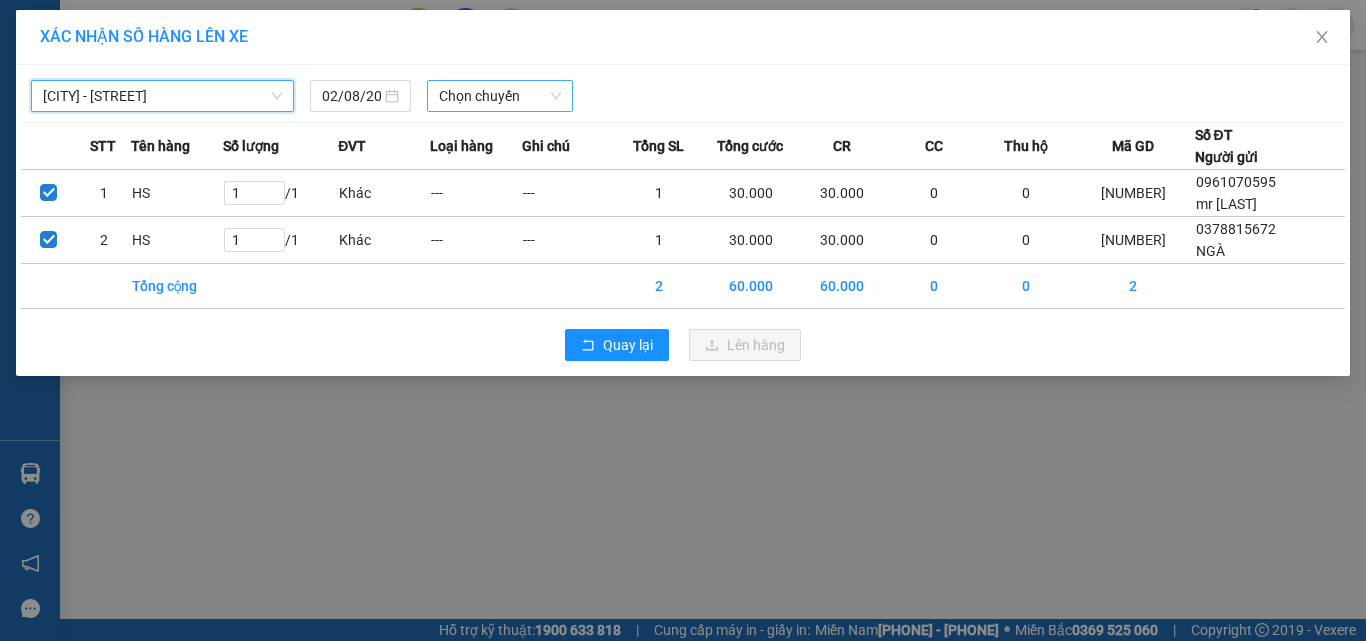 click on "Chọn chuyến" at bounding box center (500, 96) 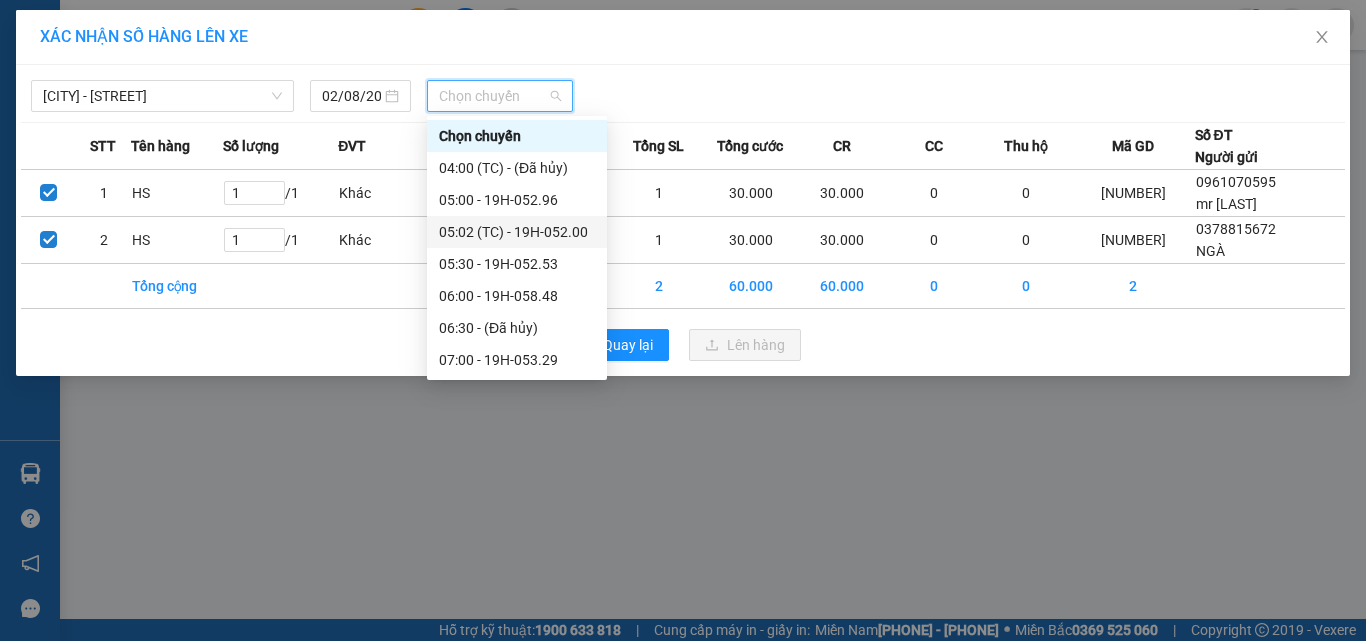 scroll, scrollTop: 800, scrollLeft: 0, axis: vertical 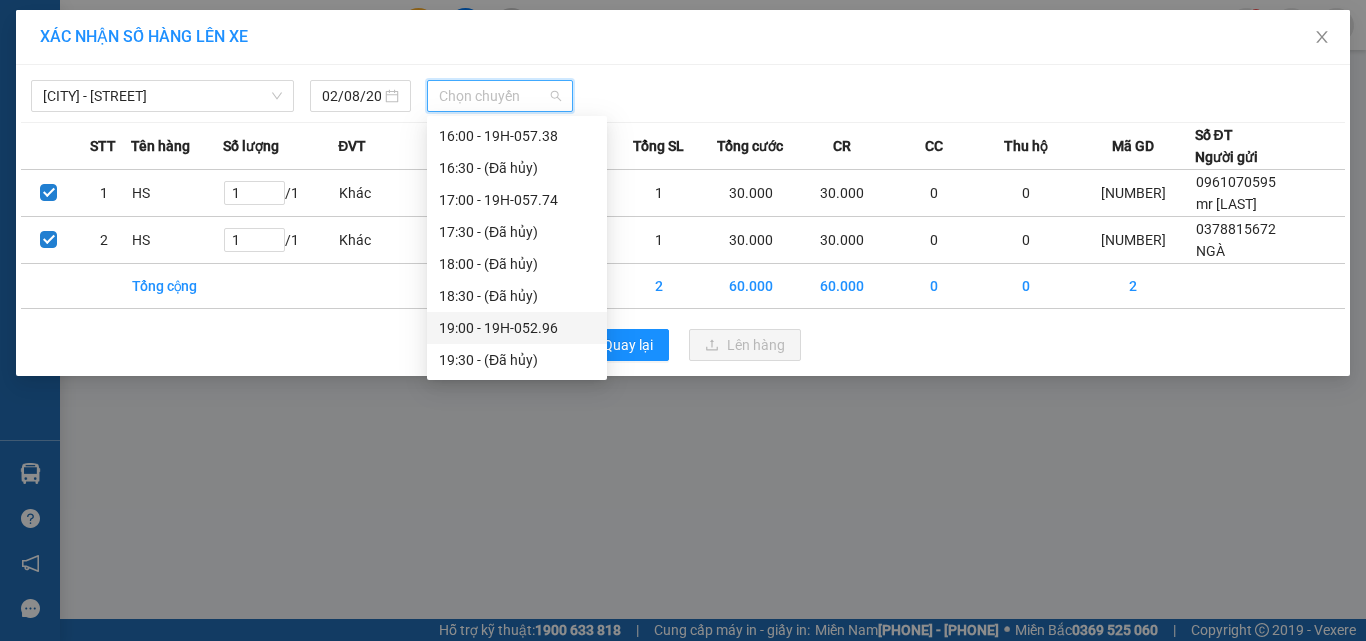 click on "[TIME] - [NUMBER]" at bounding box center [517, 328] 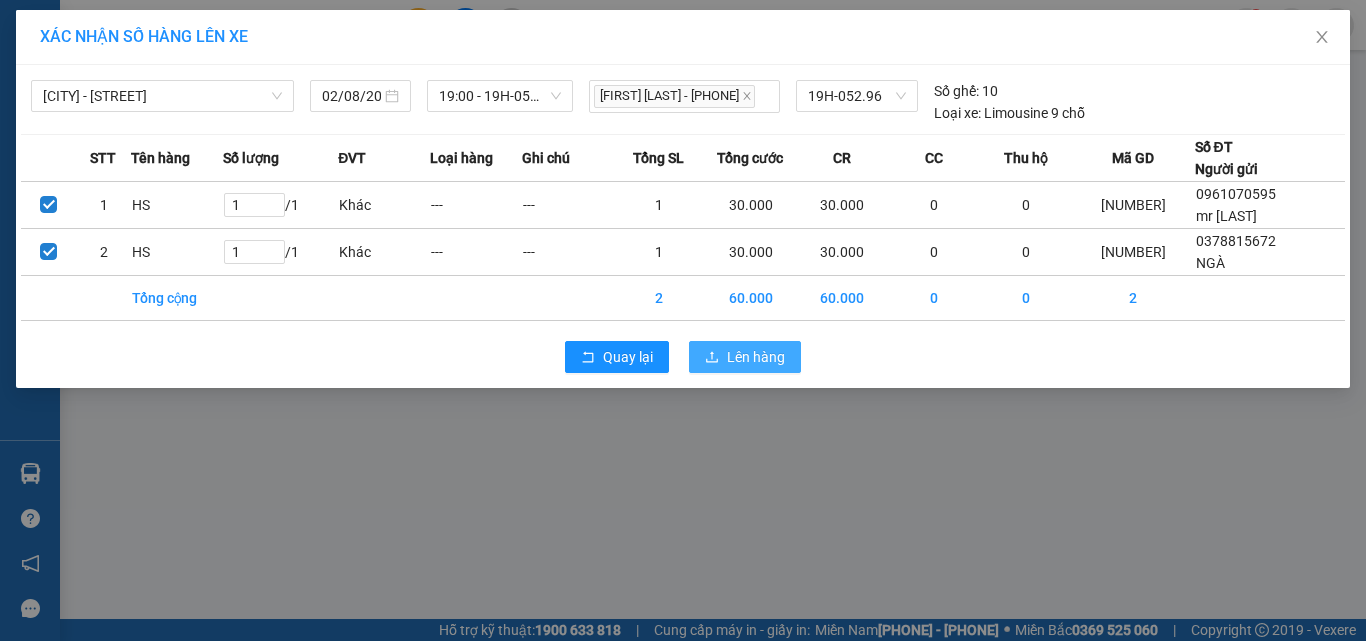click on "Lên hàng" at bounding box center (756, 357) 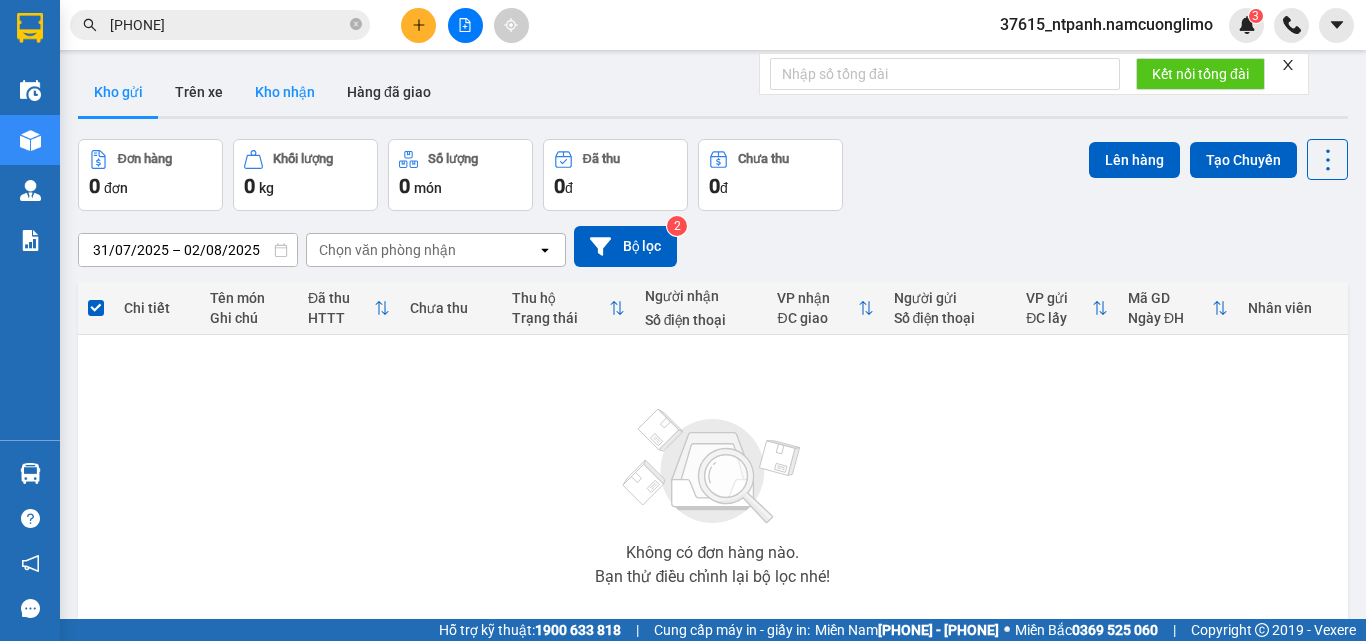 click on "Kho nhận" at bounding box center [285, 92] 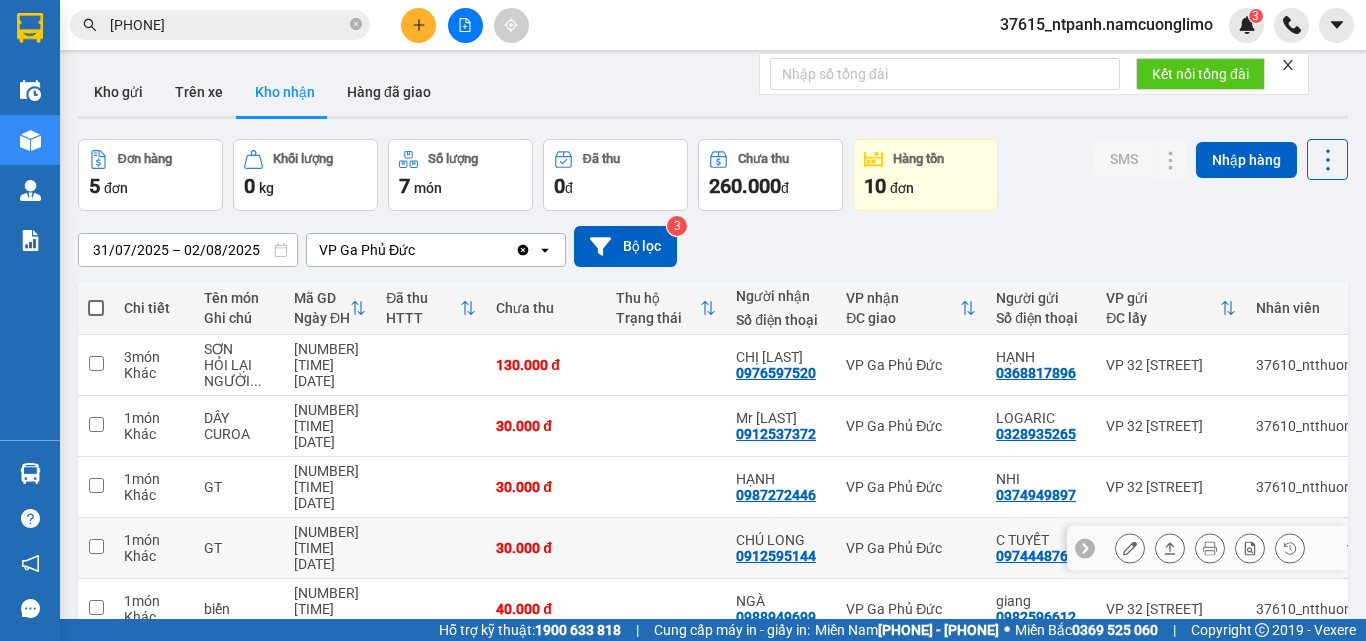 click at bounding box center (96, 546) 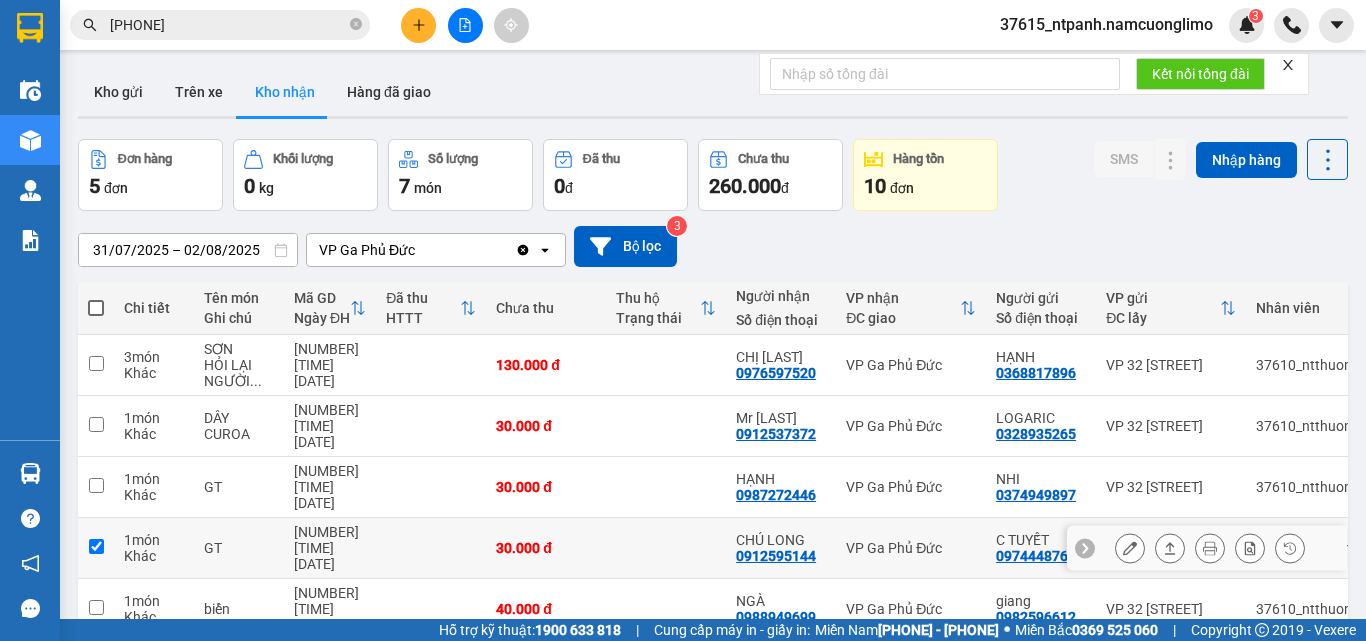 checkbox on "true" 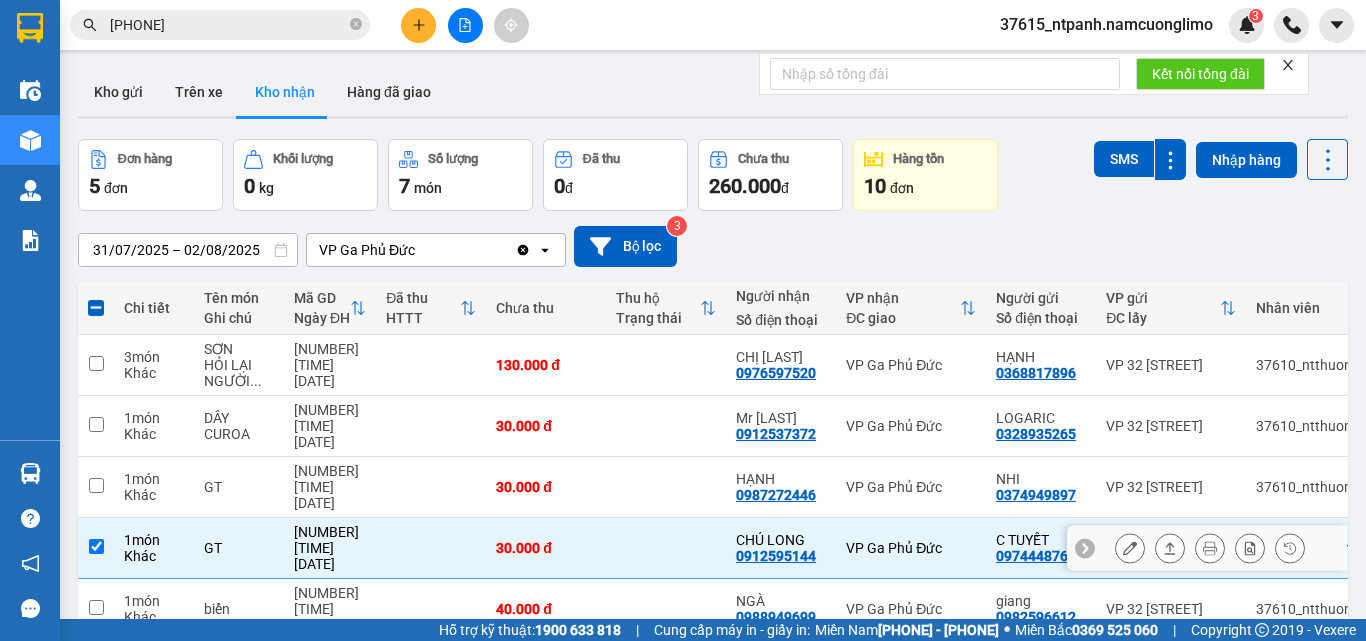 click 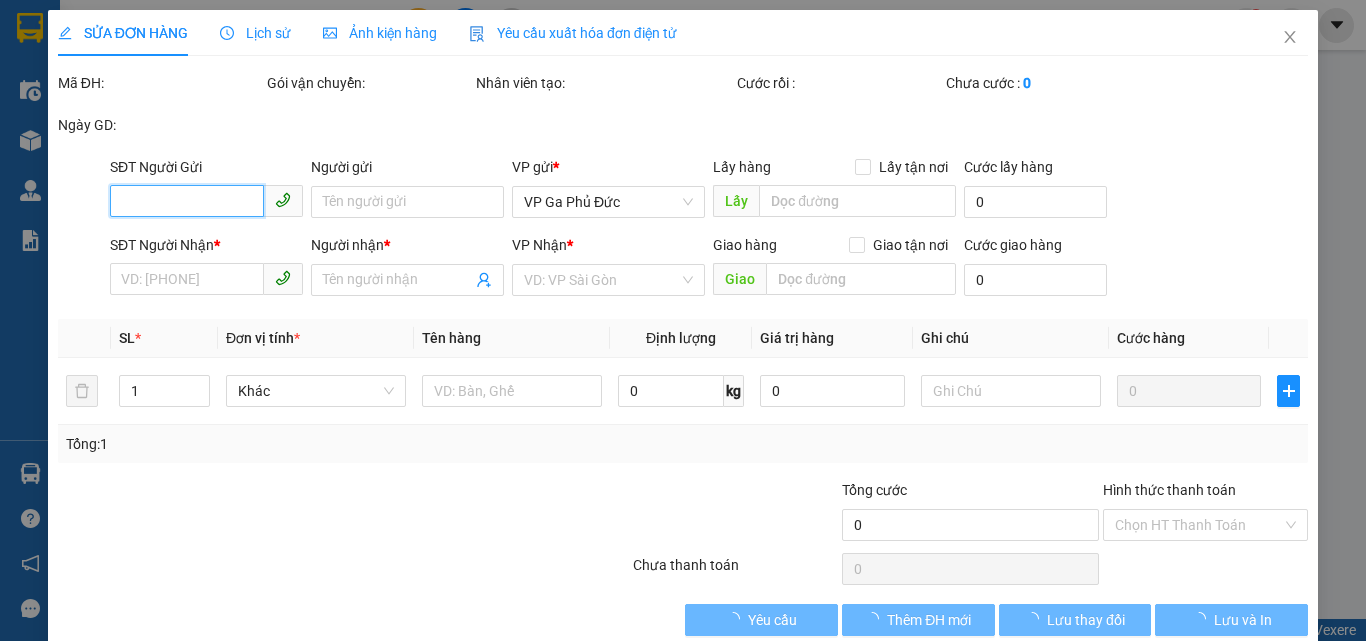 type on "0974448769" 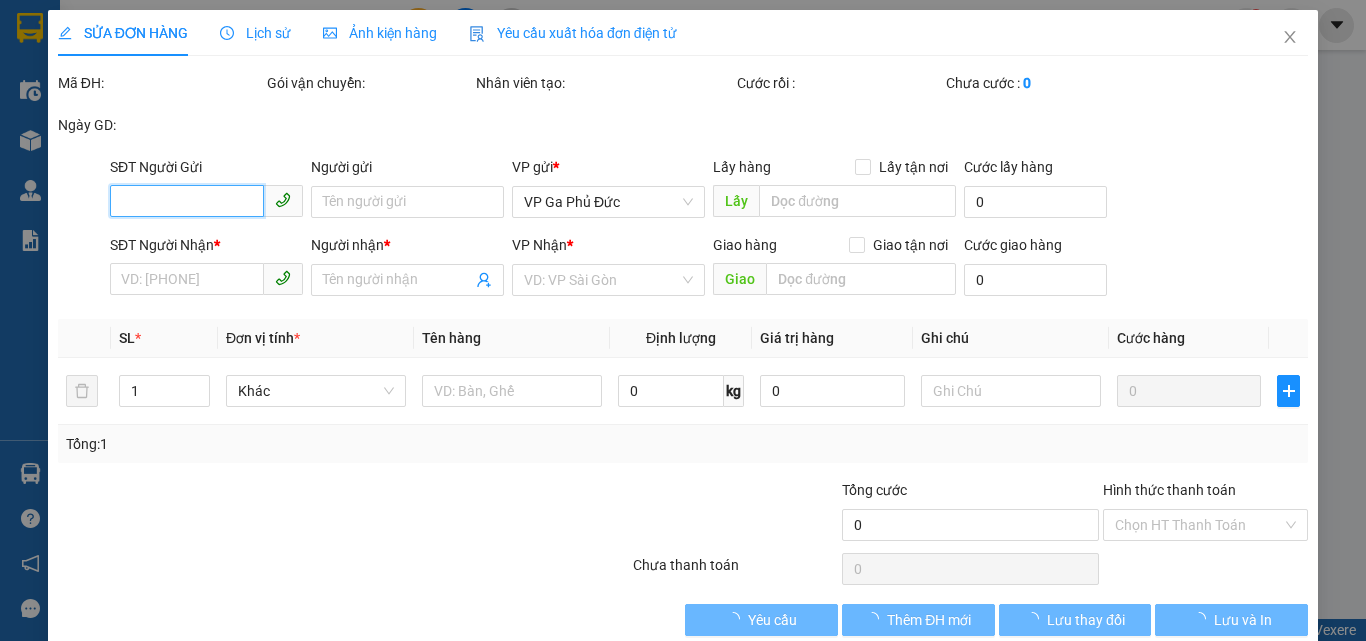 type on "C TUYẾT" 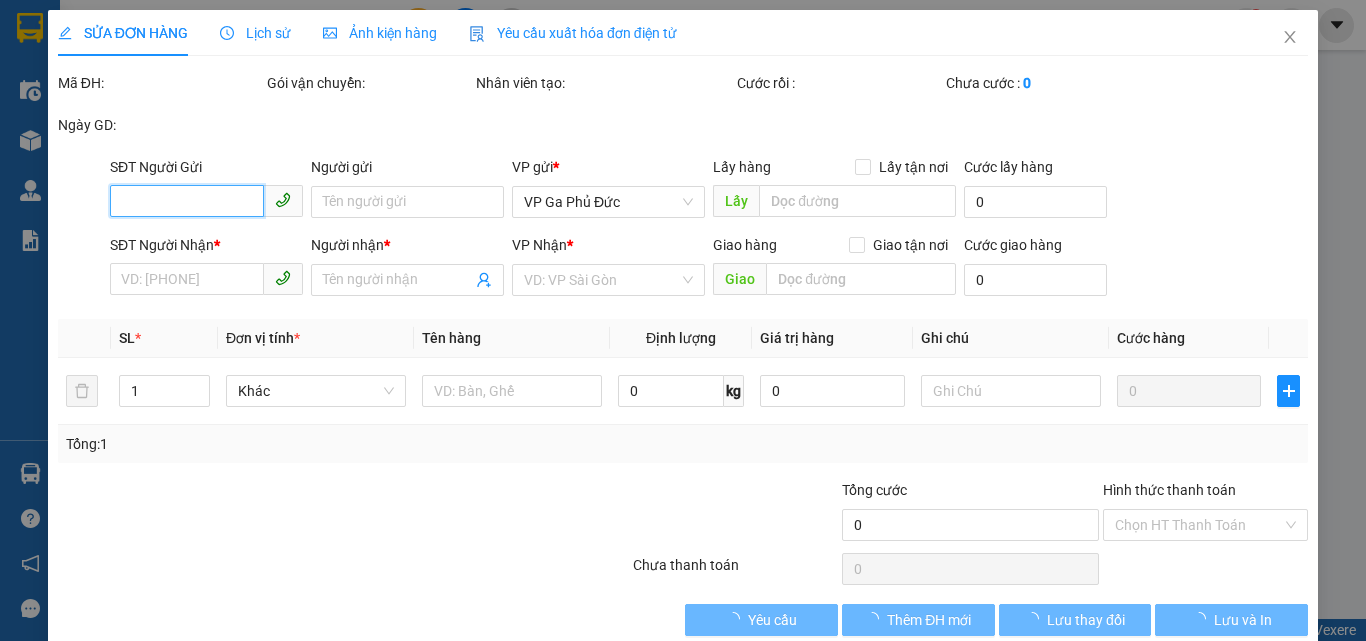 type on "0912595144" 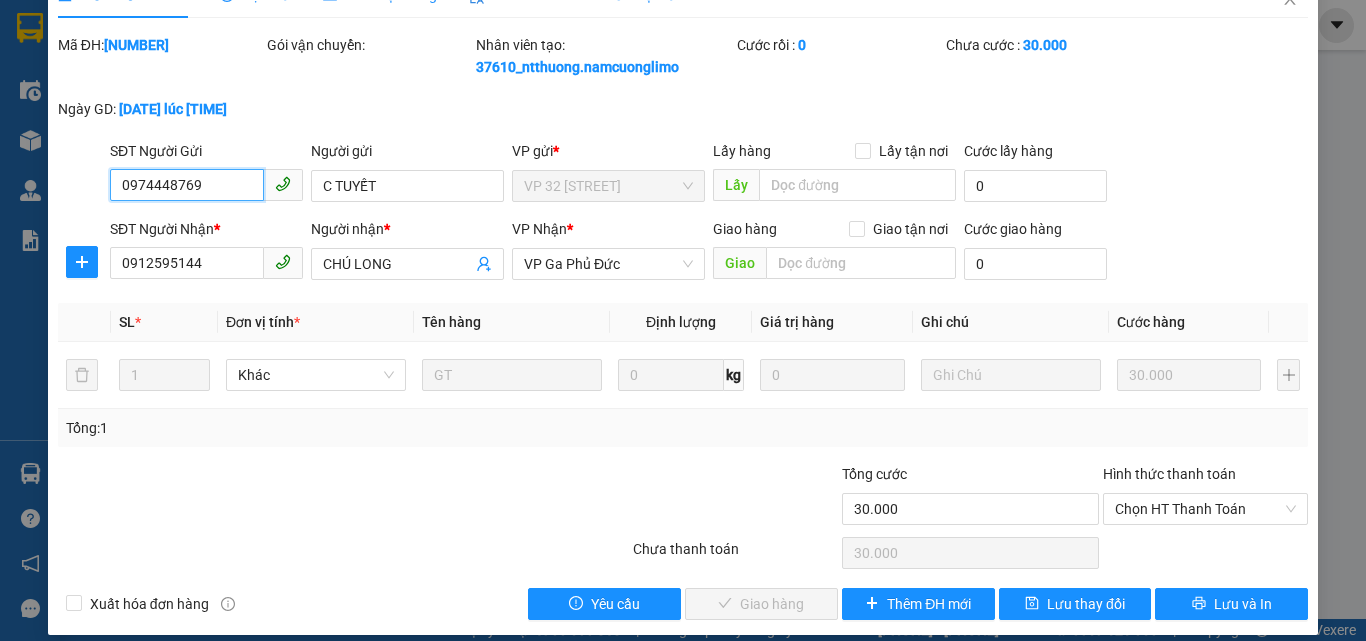 scroll, scrollTop: 56, scrollLeft: 0, axis: vertical 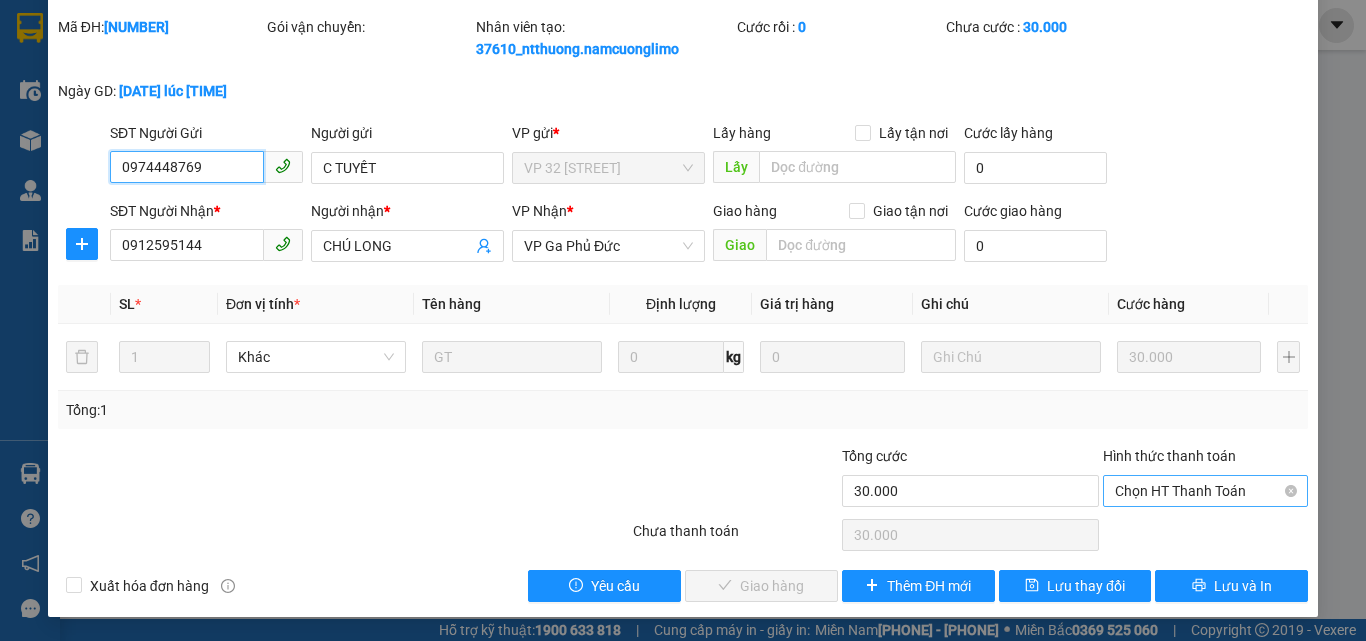 click on "Chọn HT Thanh Toán" at bounding box center (1205, 491) 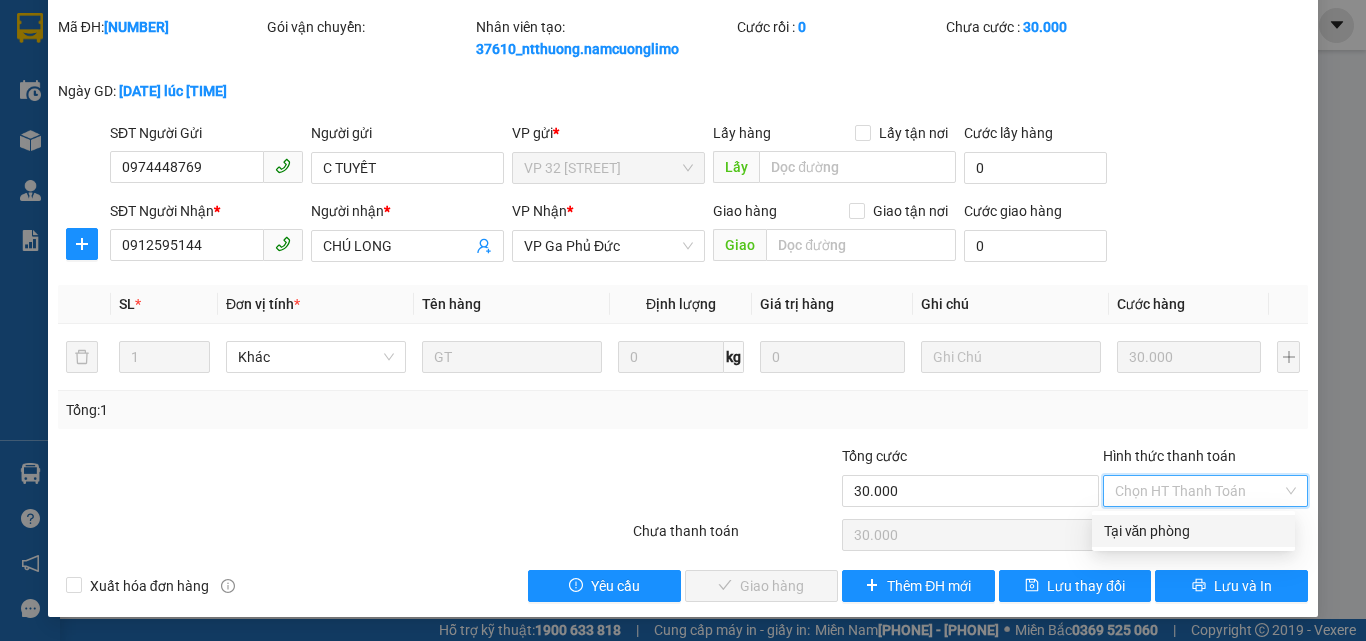 click on "Tại văn phòng" at bounding box center [1193, 531] 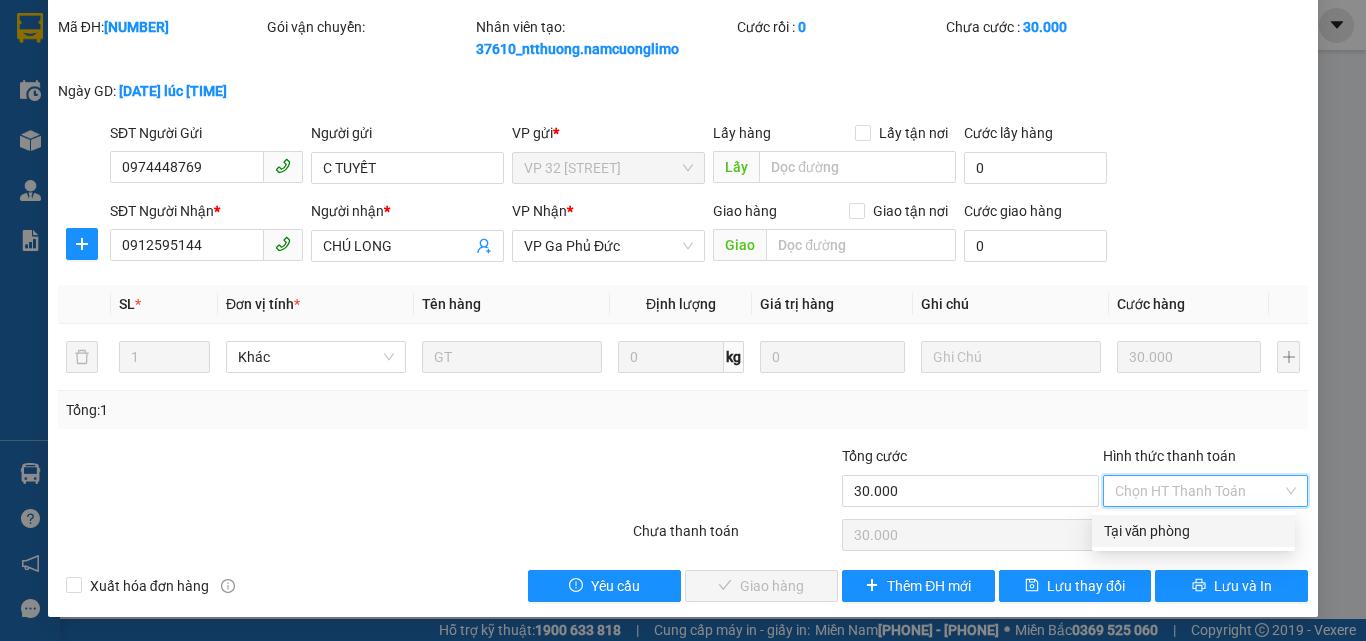 type on "0" 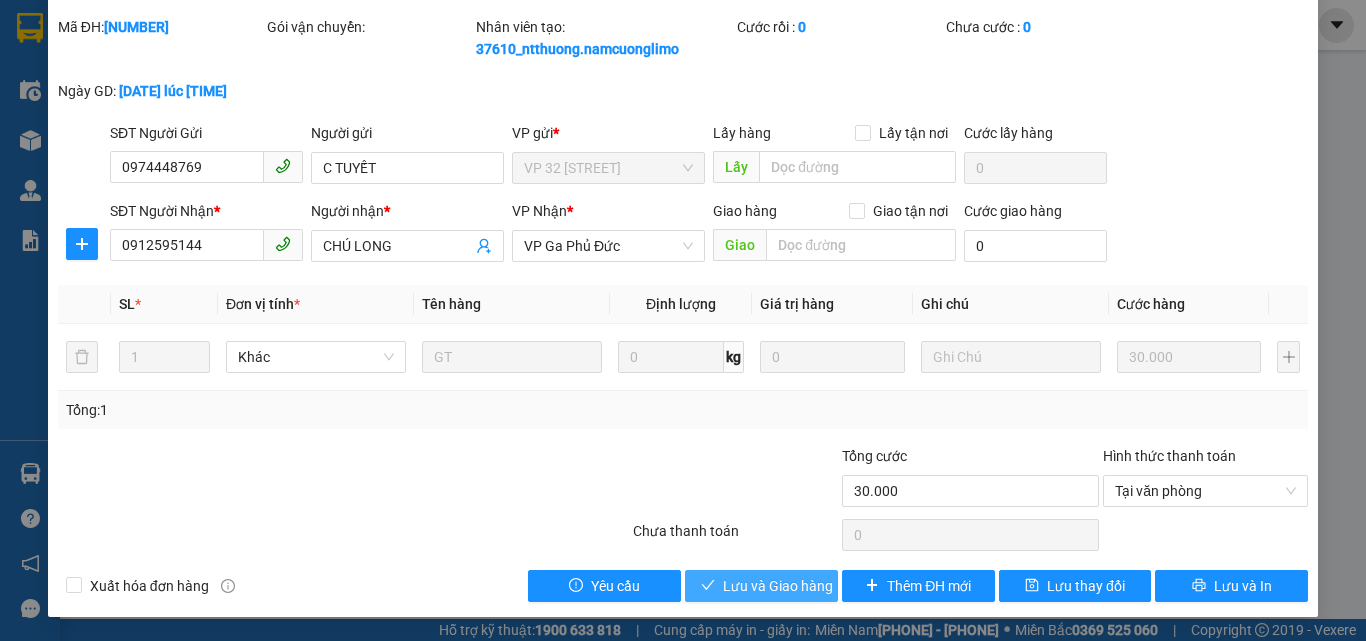 click on "Lưu và Giao hàng" at bounding box center [778, 586] 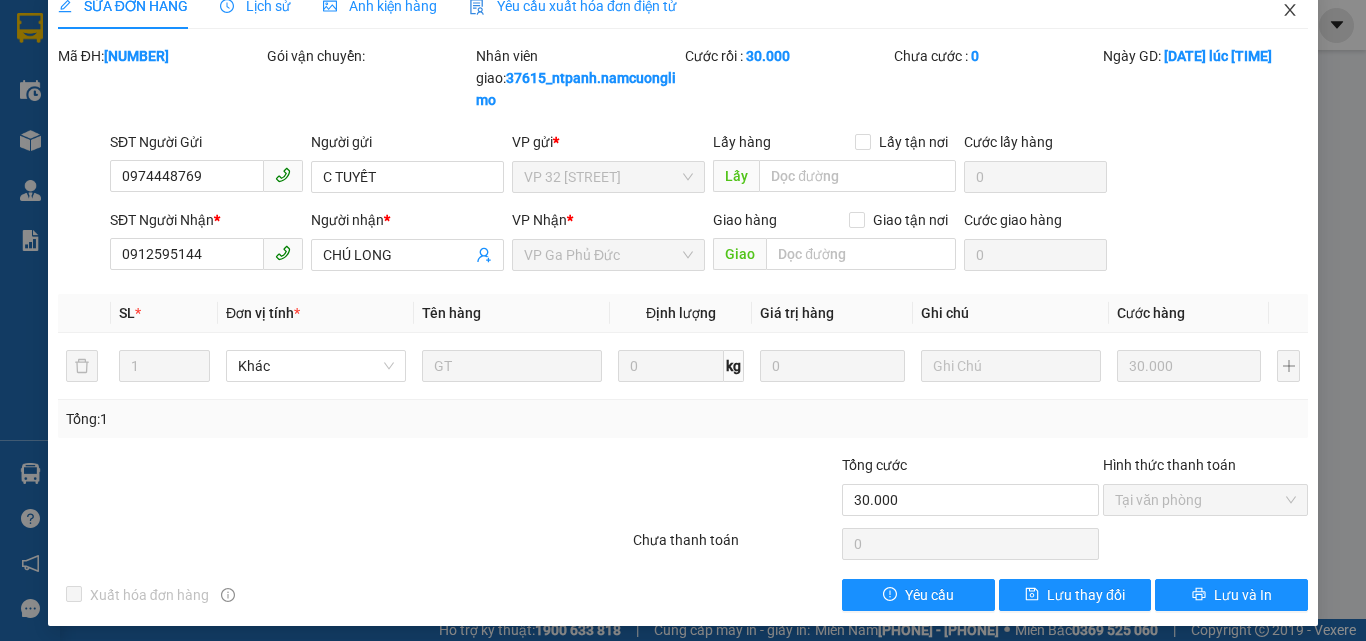 scroll, scrollTop: 0, scrollLeft: 0, axis: both 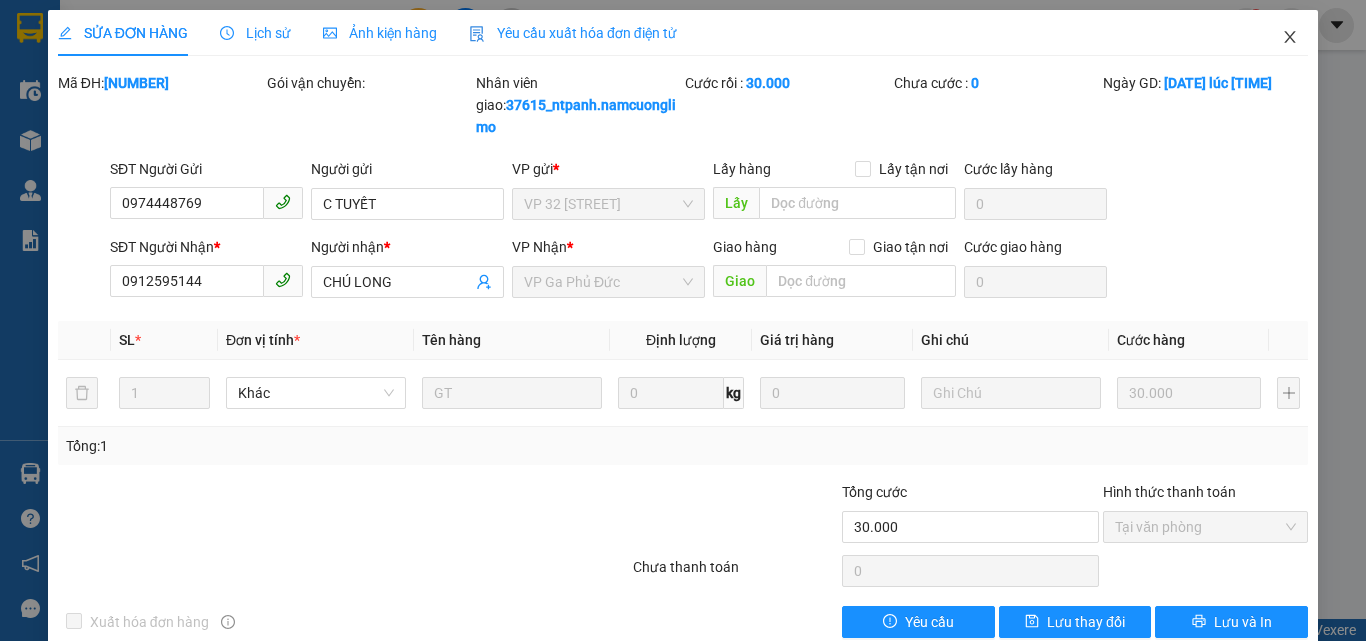 click at bounding box center (1290, 38) 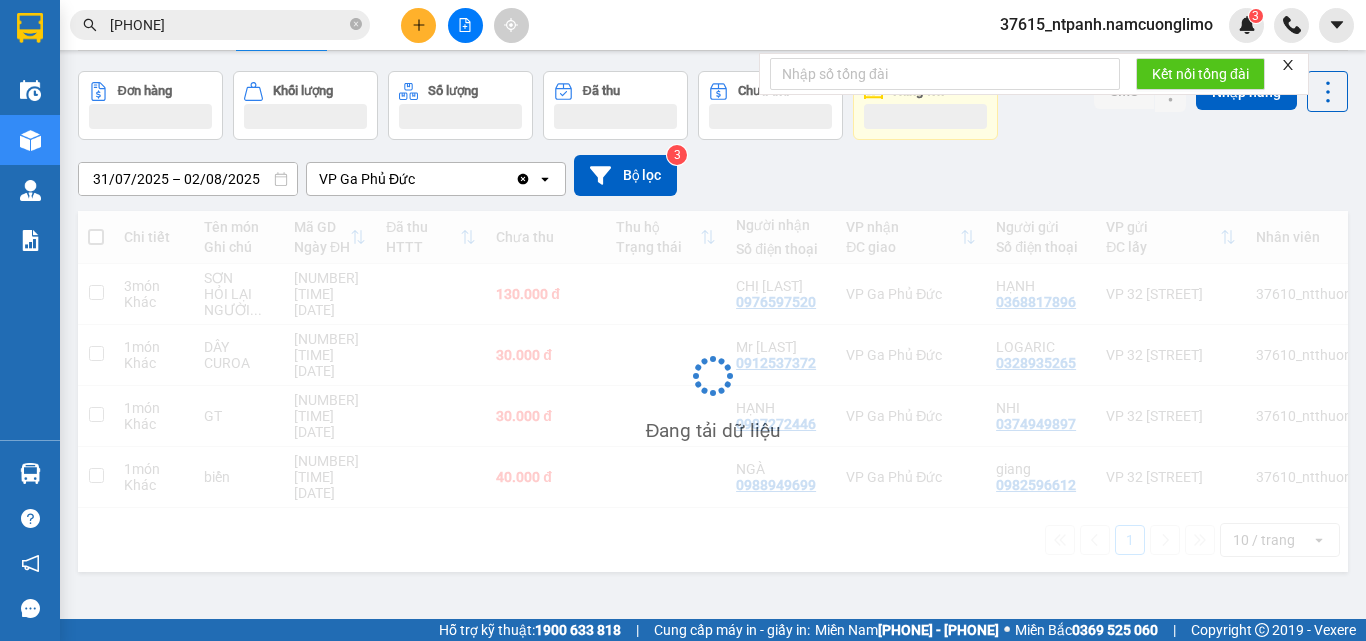 scroll, scrollTop: 92, scrollLeft: 0, axis: vertical 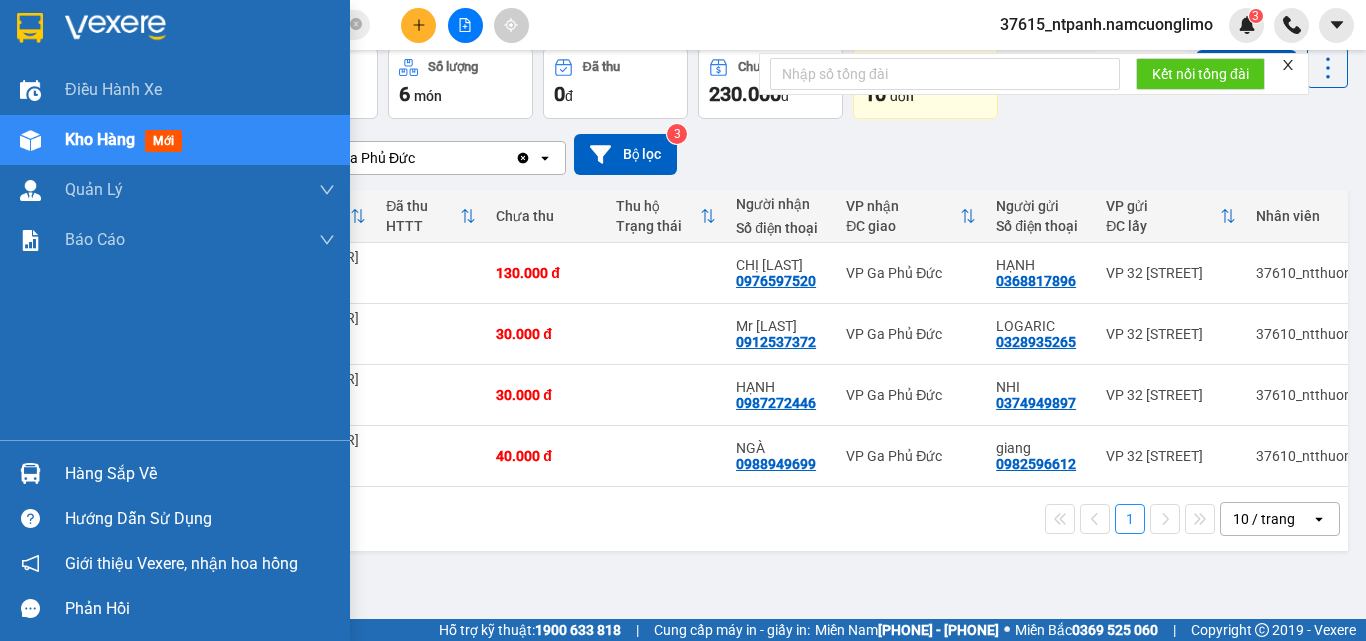 click on "Hàng sắp về" at bounding box center (200, 474) 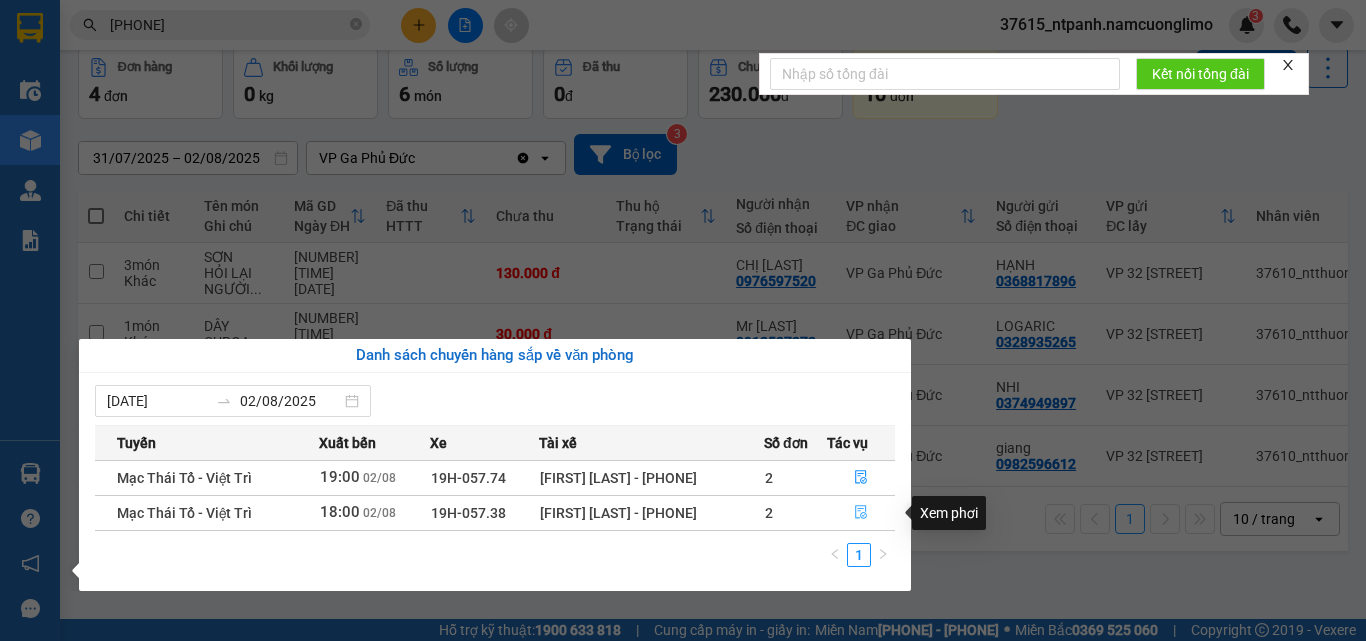 click 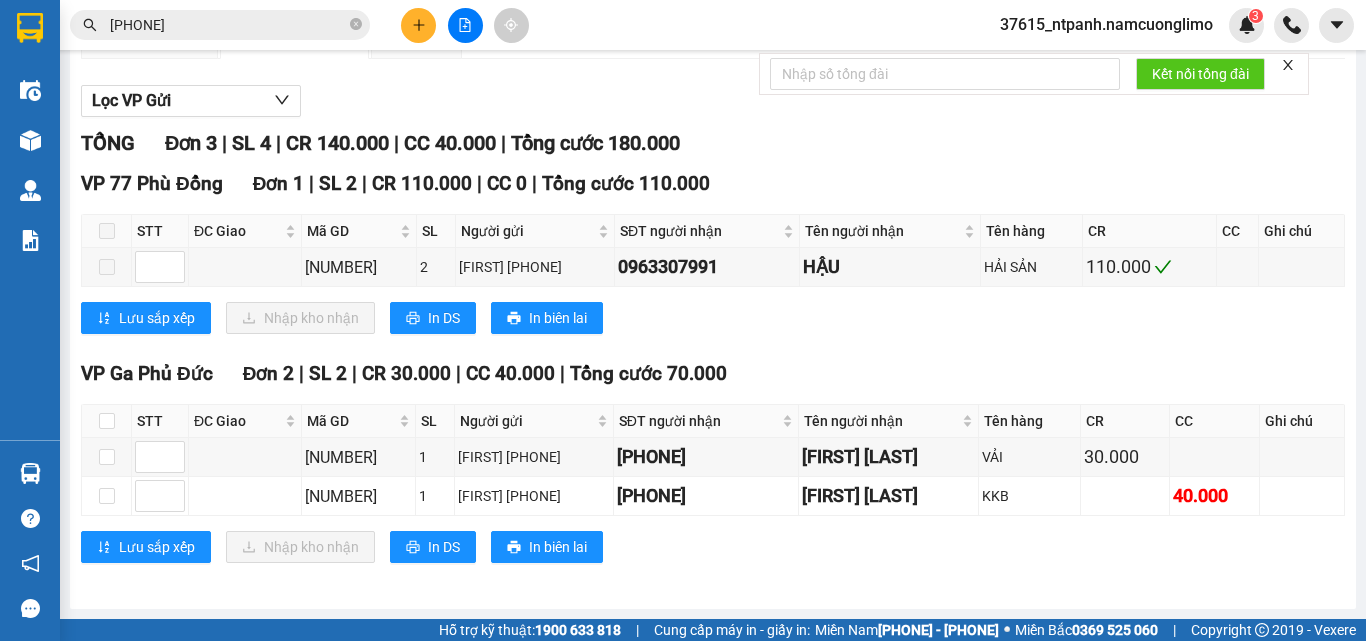 scroll, scrollTop: 204, scrollLeft: 0, axis: vertical 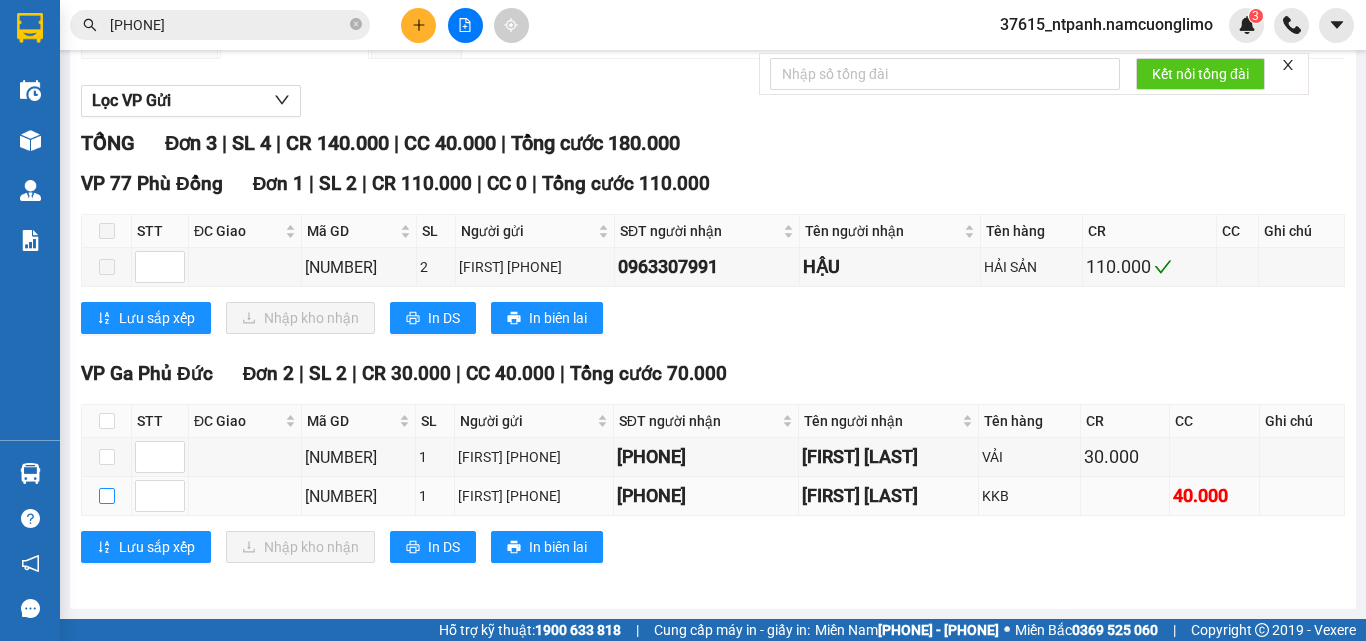 click at bounding box center [107, 496] 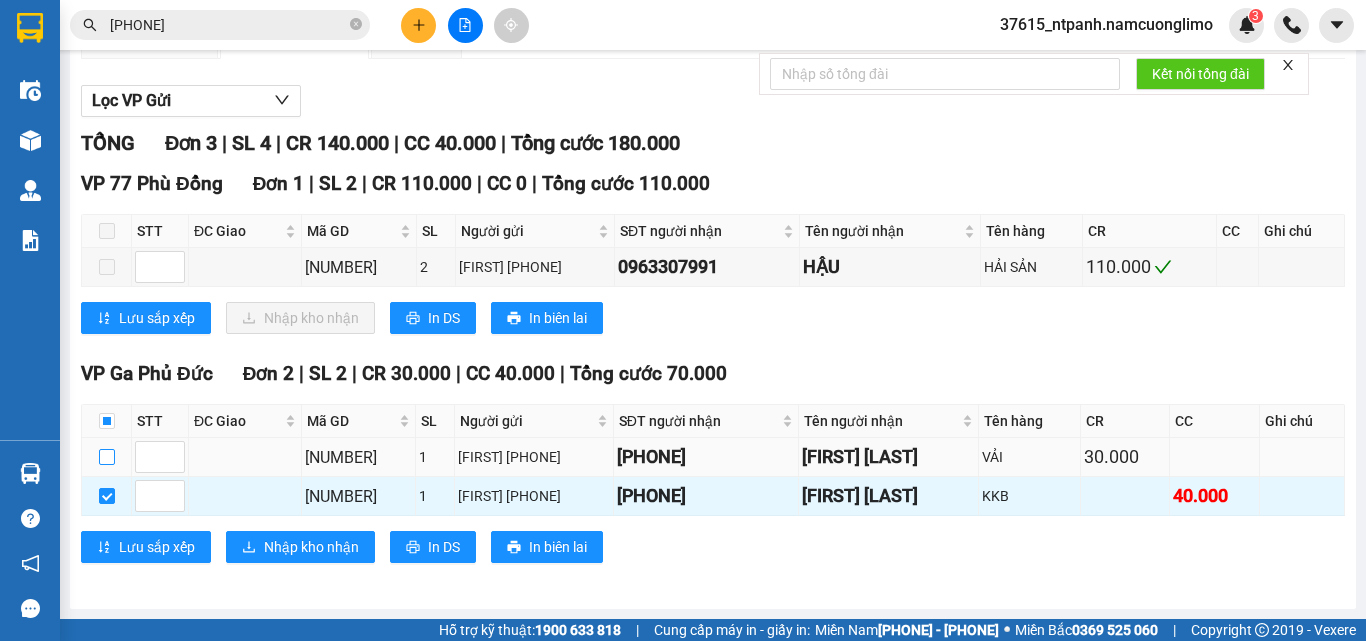 click at bounding box center [107, 457] 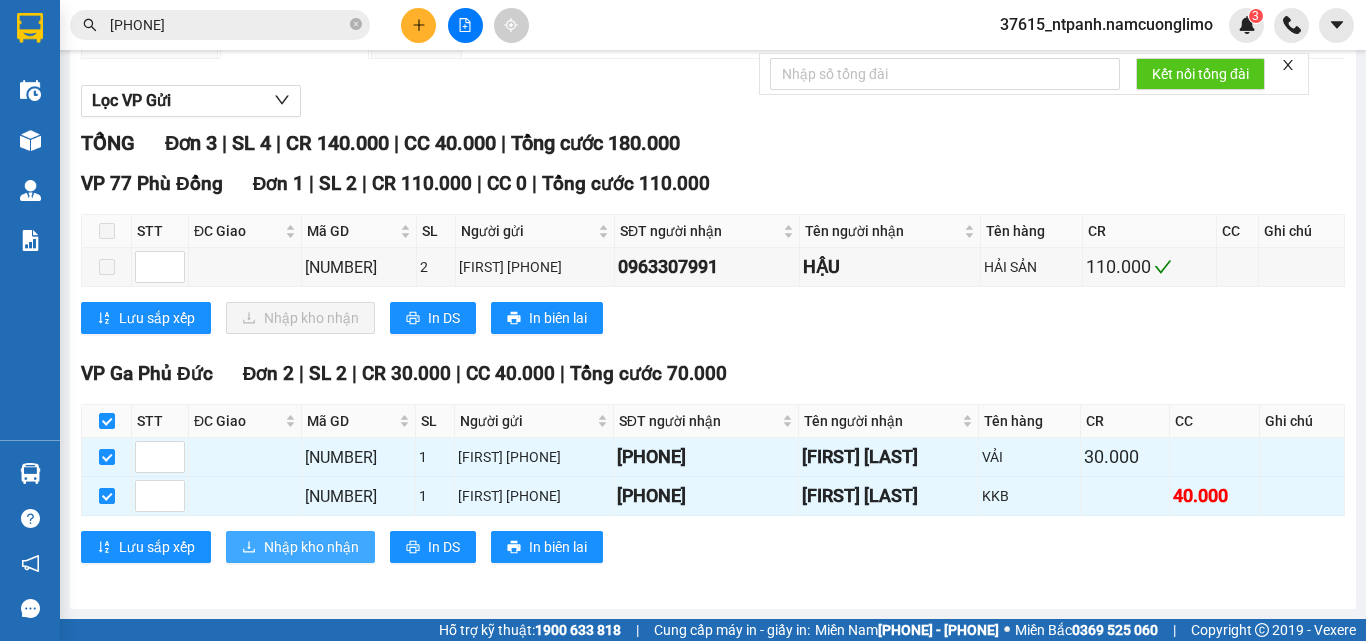 click on "Nhập kho nhận" at bounding box center [311, 547] 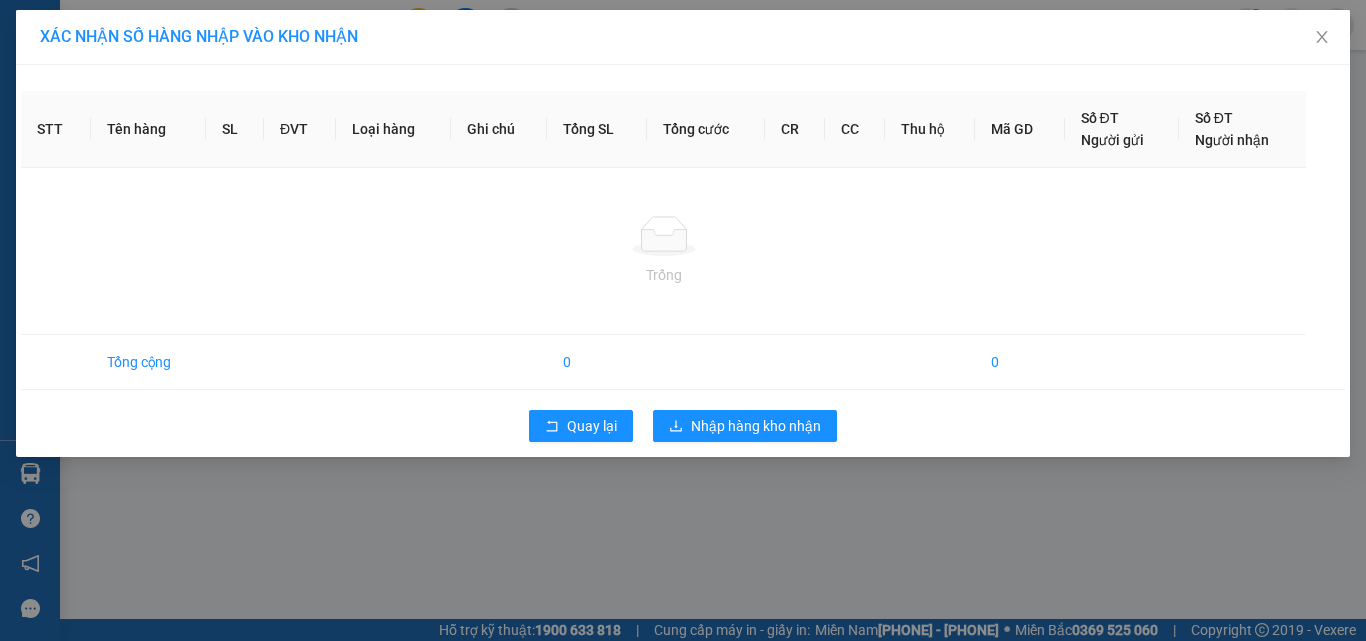 scroll, scrollTop: 0, scrollLeft: 0, axis: both 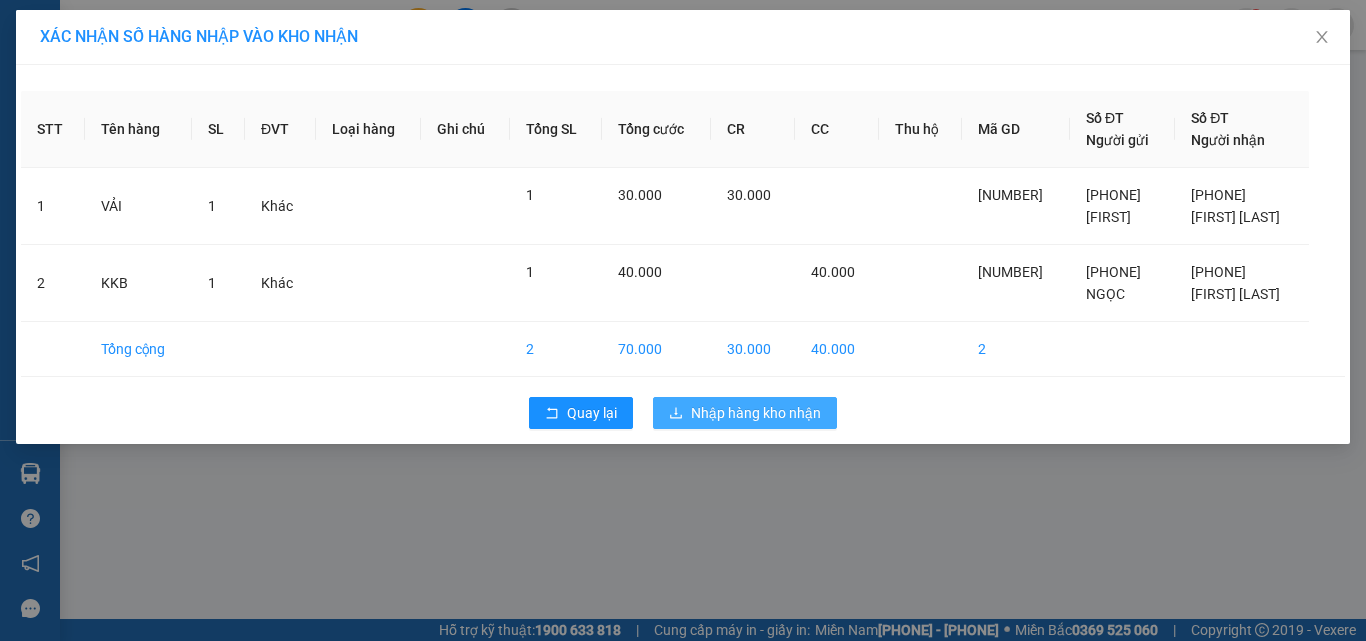 click on "Nhập hàng kho nhận" at bounding box center (756, 413) 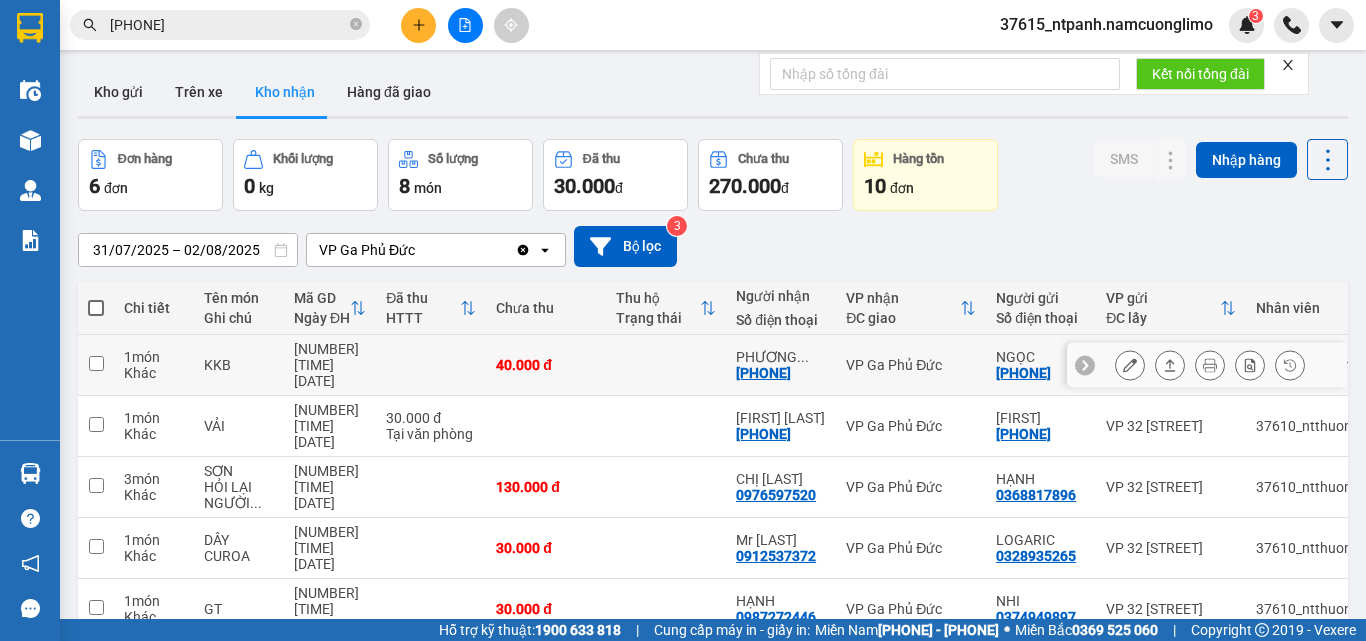 click at bounding box center (96, 363) 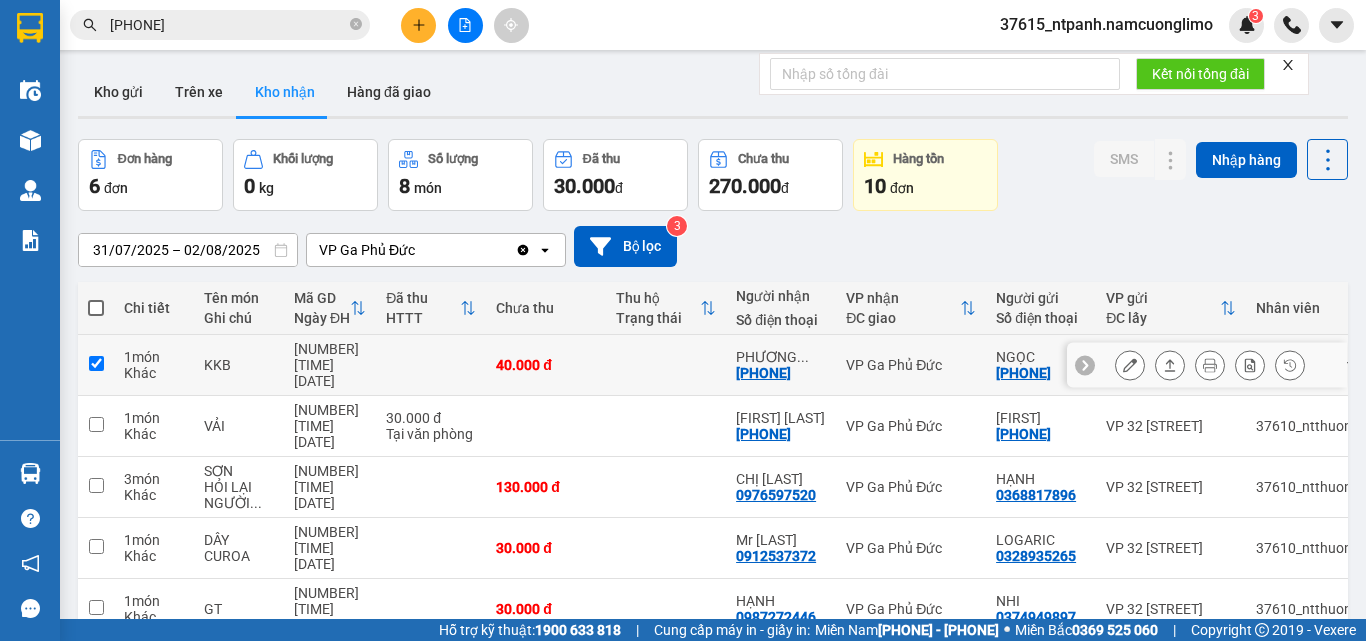 checkbox on "true" 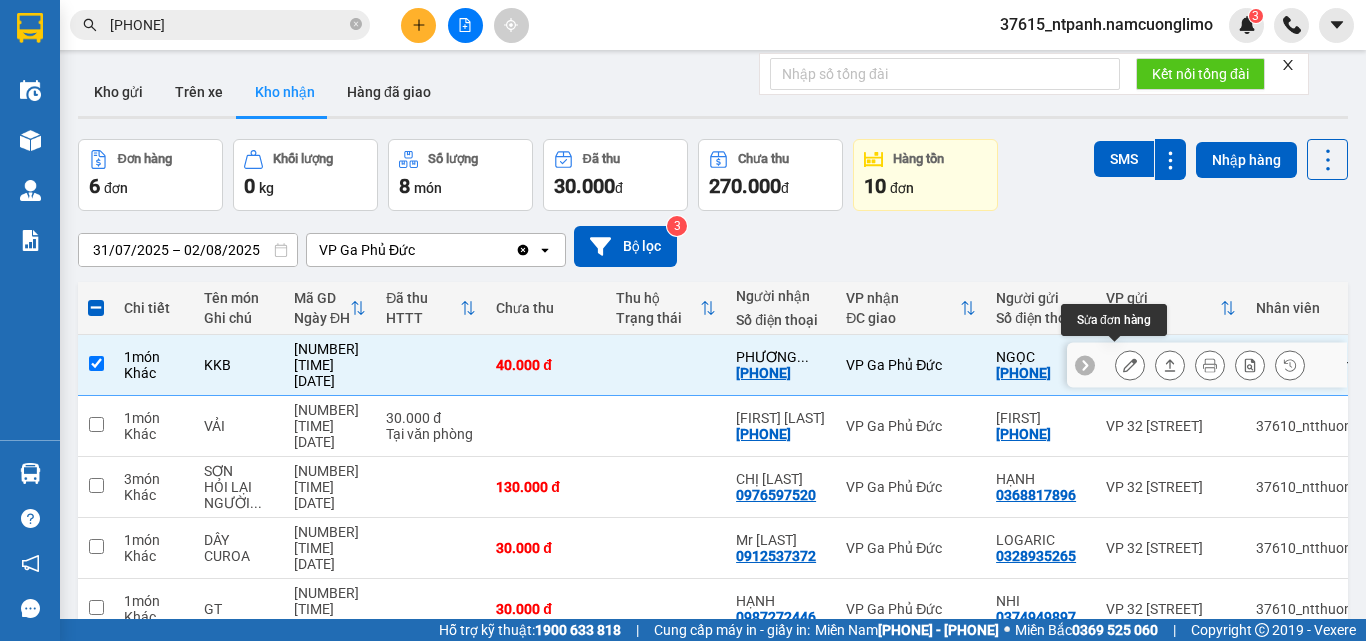 click 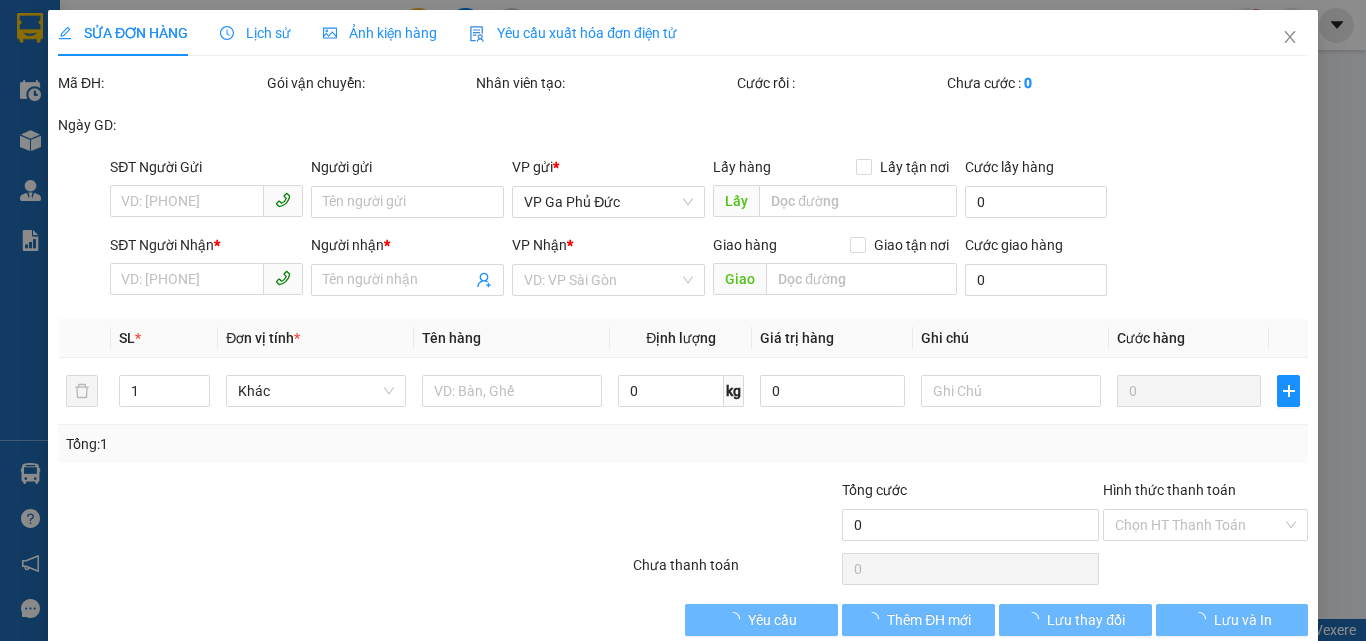 type on "[PHONE]" 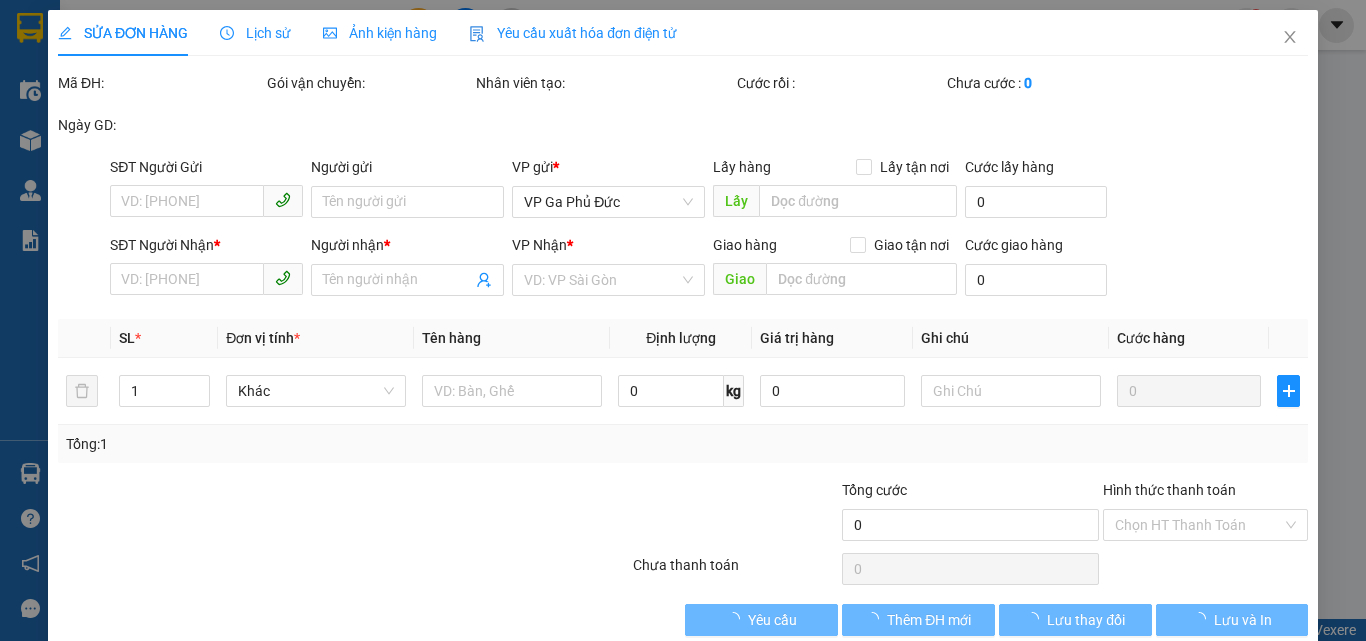 type on "[FIRST] [LAST]" 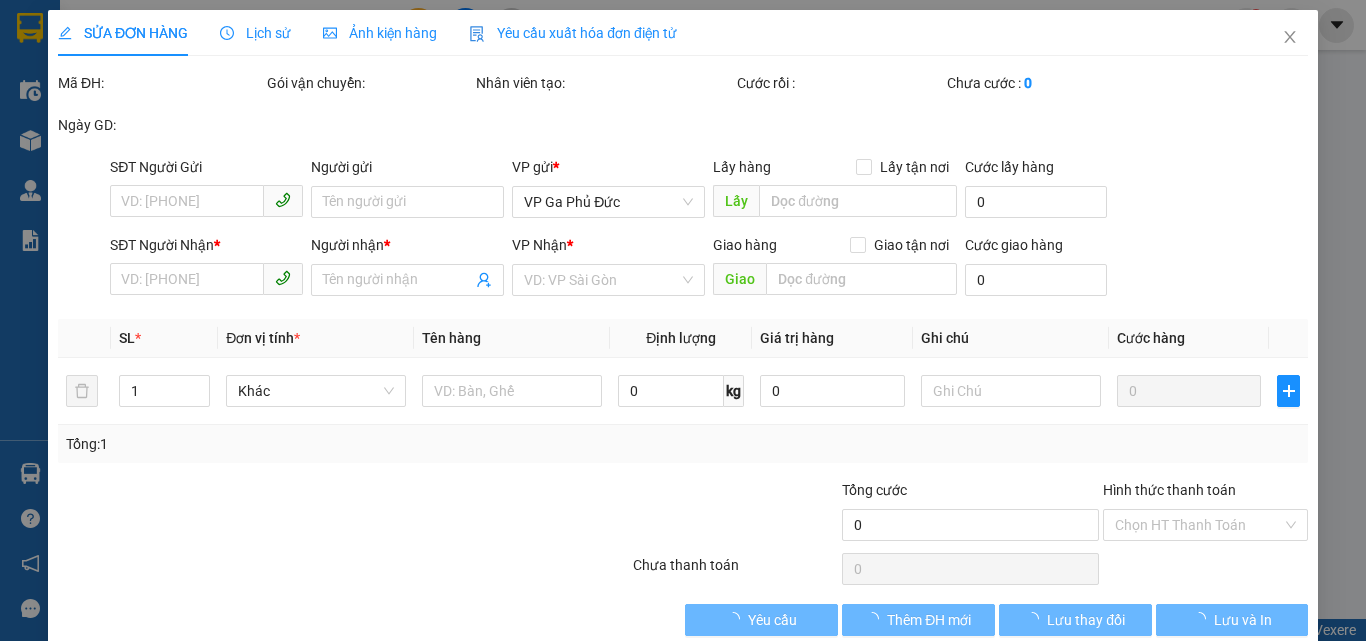 type on "40.000" 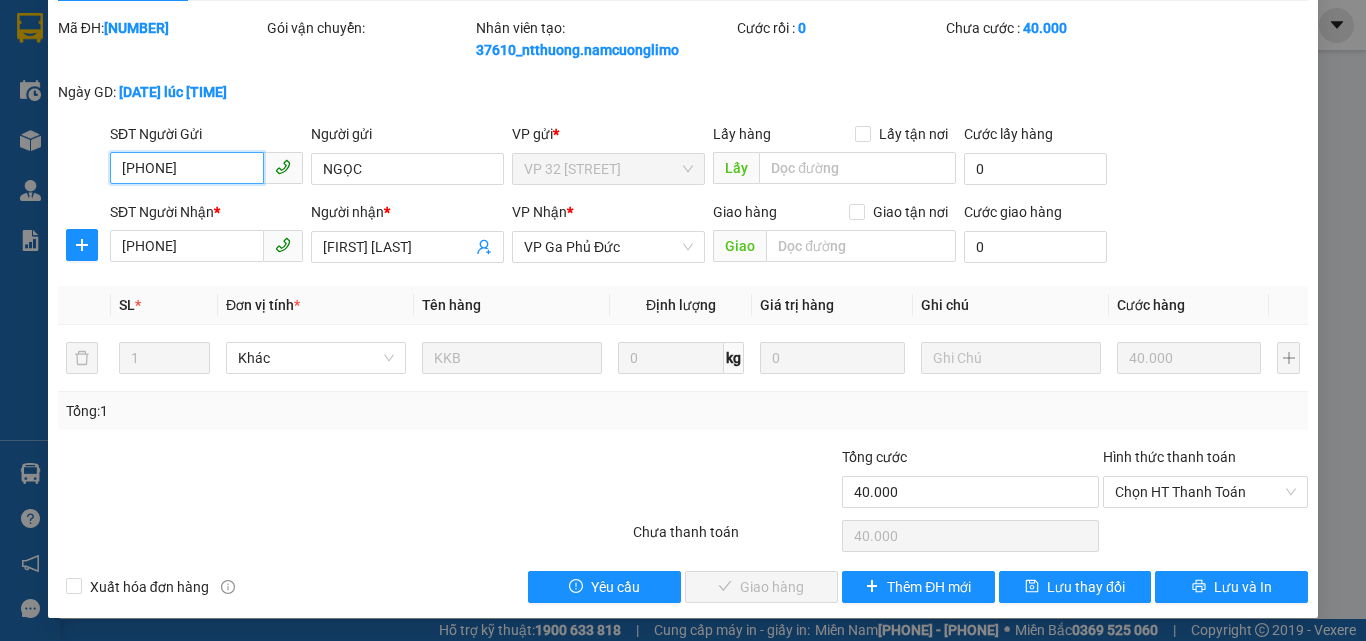 scroll, scrollTop: 56, scrollLeft: 0, axis: vertical 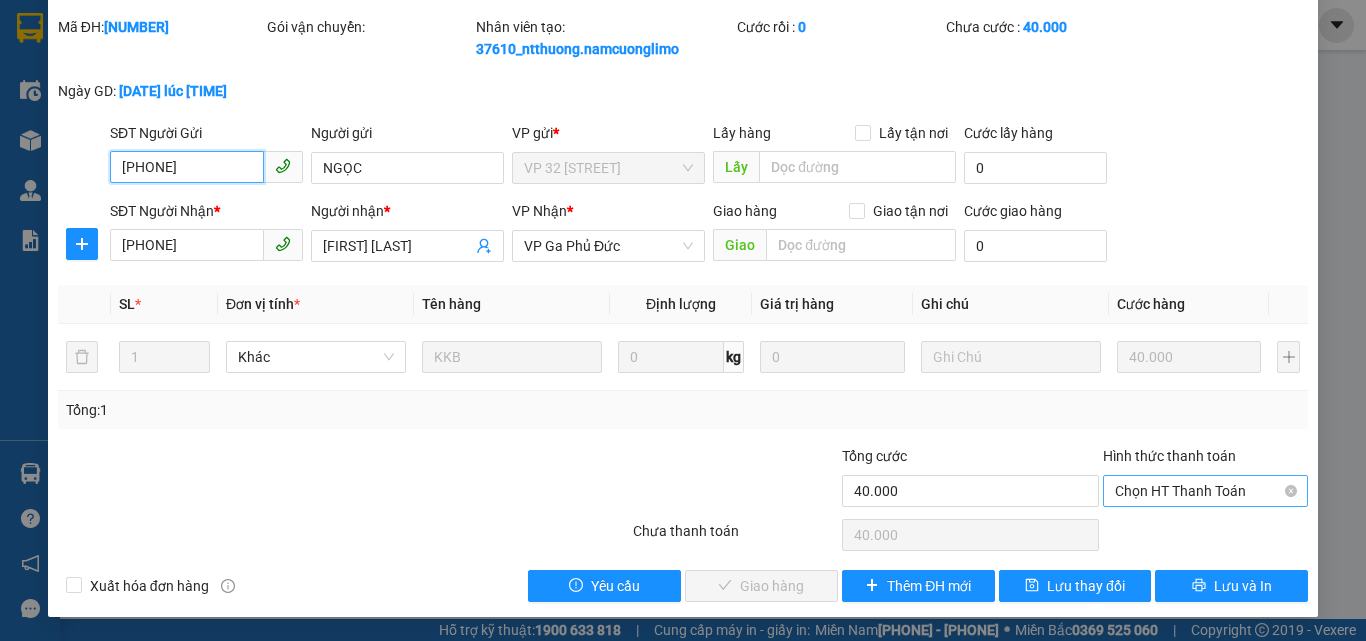 click on "Chọn HT Thanh Toán" at bounding box center [1205, 491] 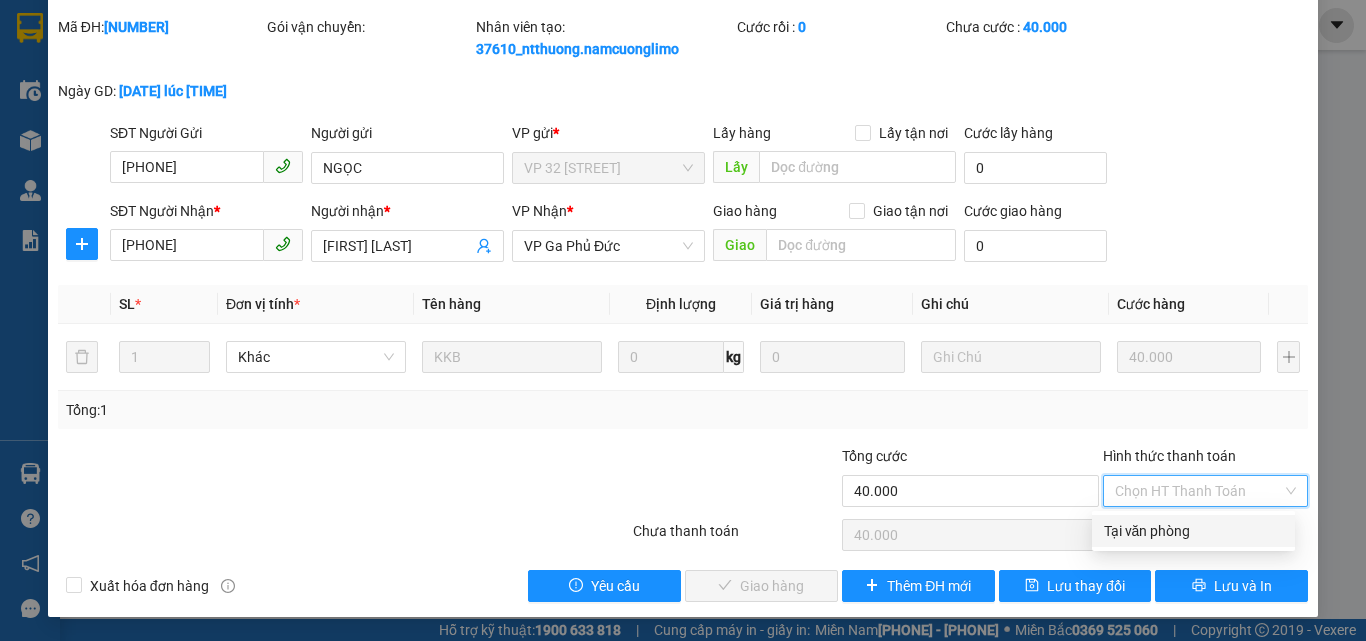 click on "Tại văn phòng" at bounding box center [1193, 531] 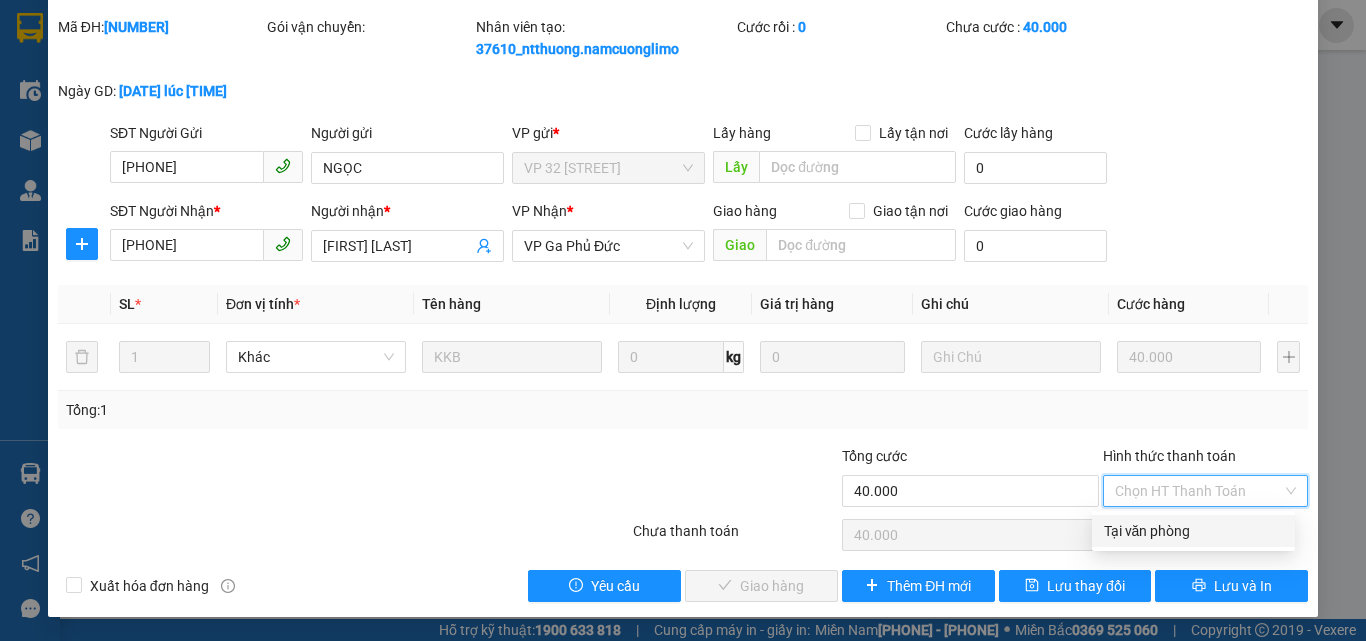 type on "0" 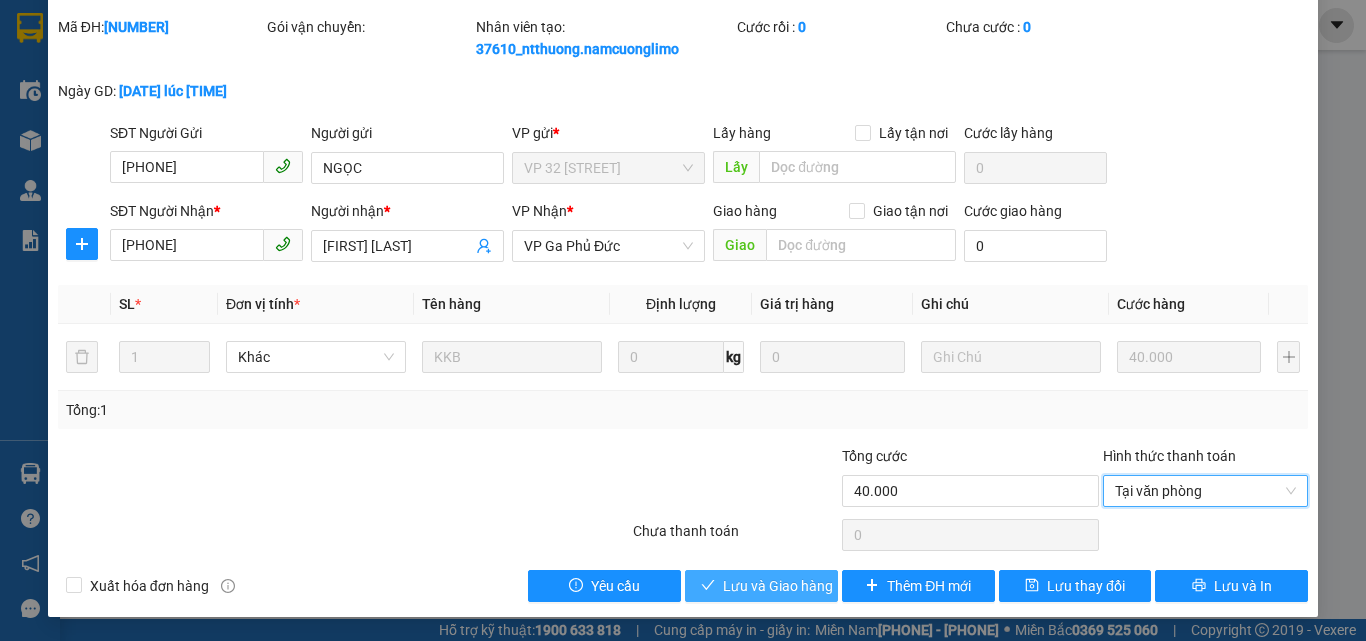click on "Lưu và Giao hàng" at bounding box center [778, 586] 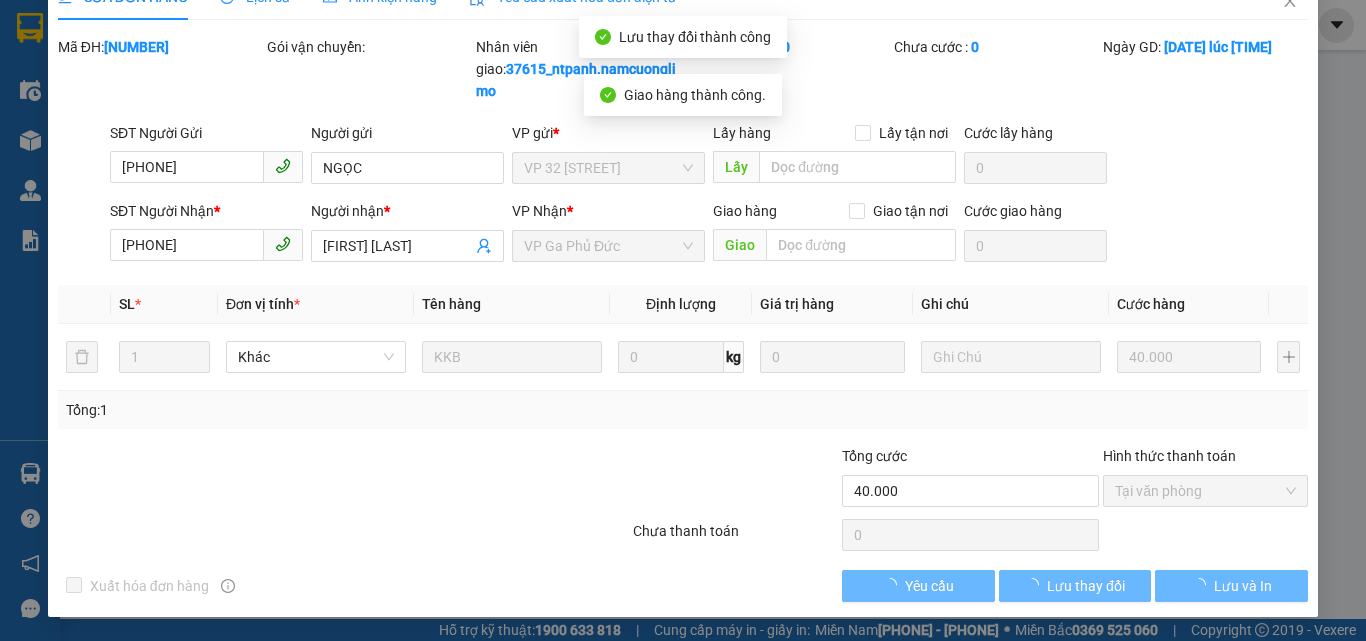 scroll, scrollTop: 36, scrollLeft: 0, axis: vertical 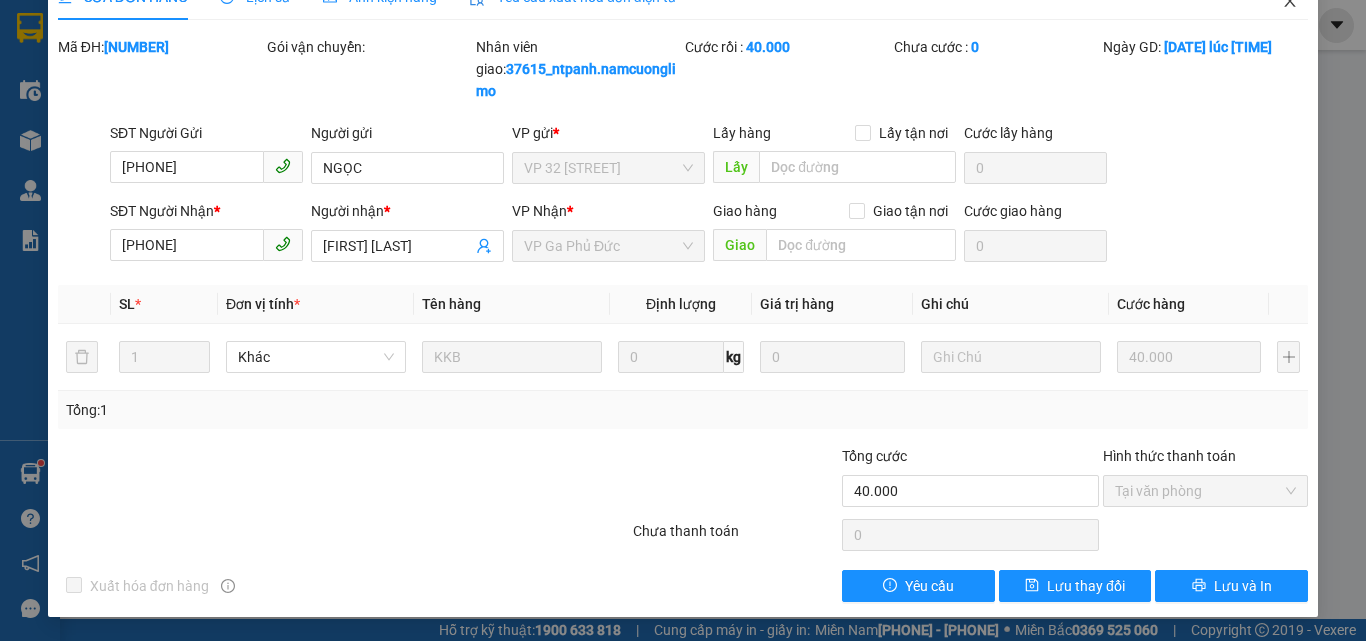 click 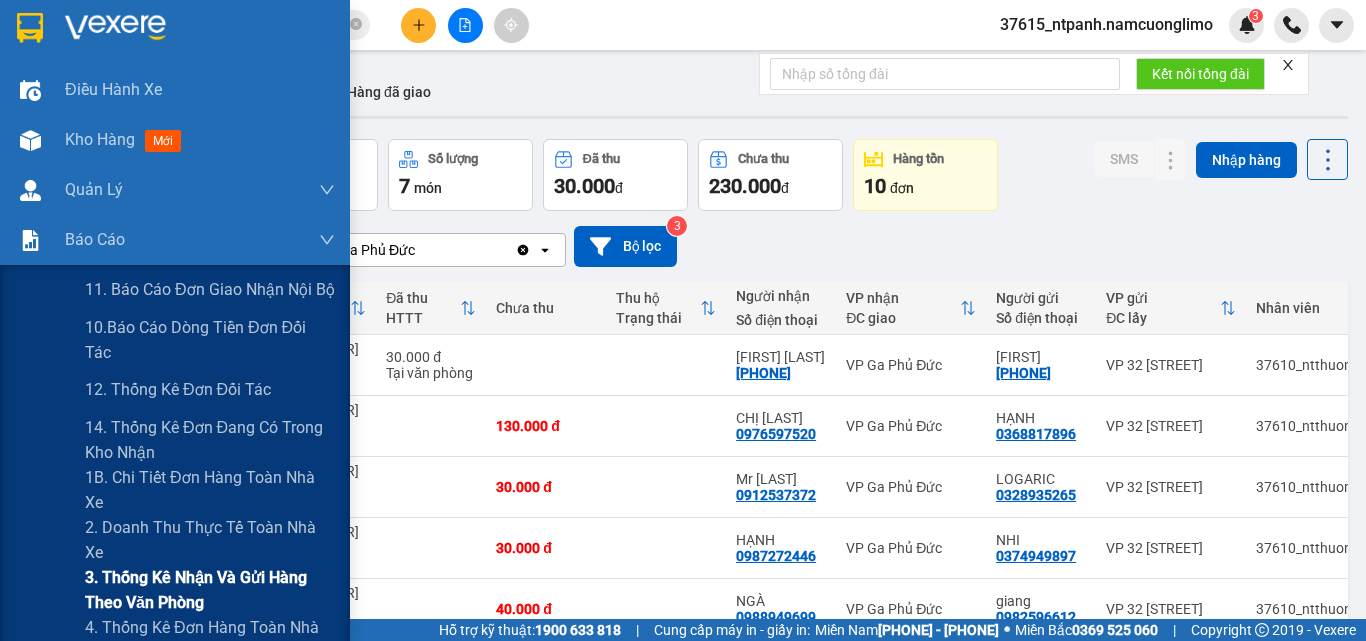 click on "3. Thống kê nhận và gửi hàng theo văn phòng" at bounding box center (210, 590) 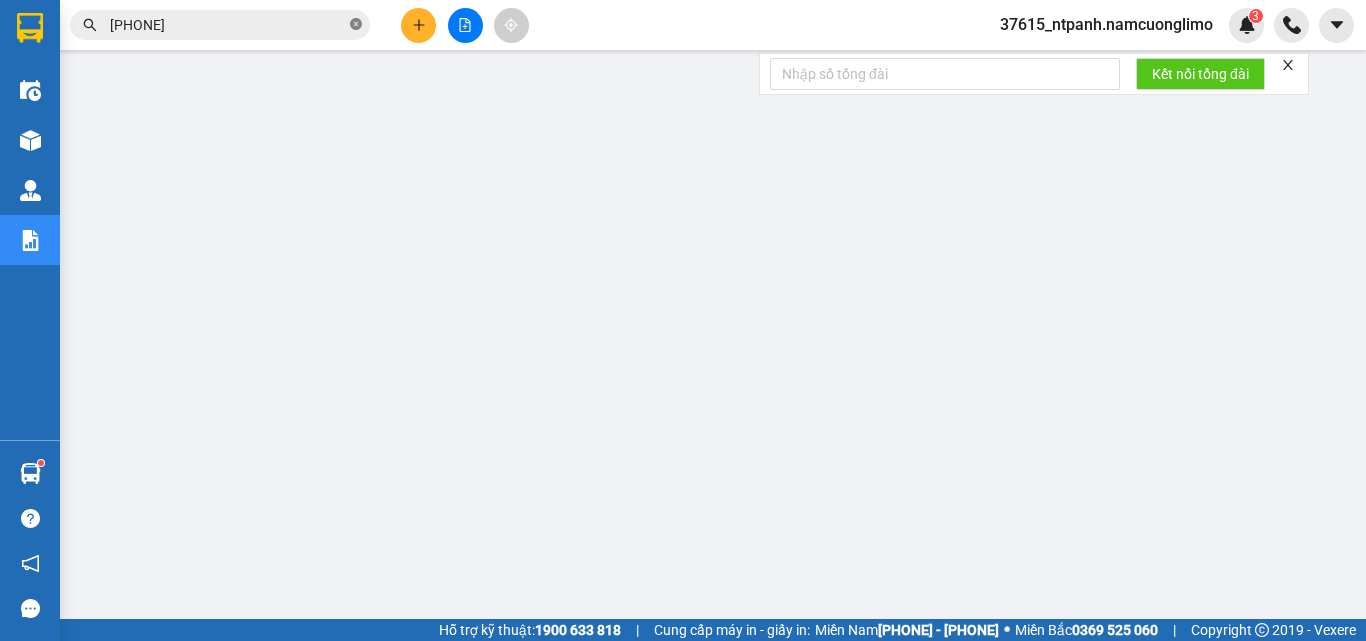 click 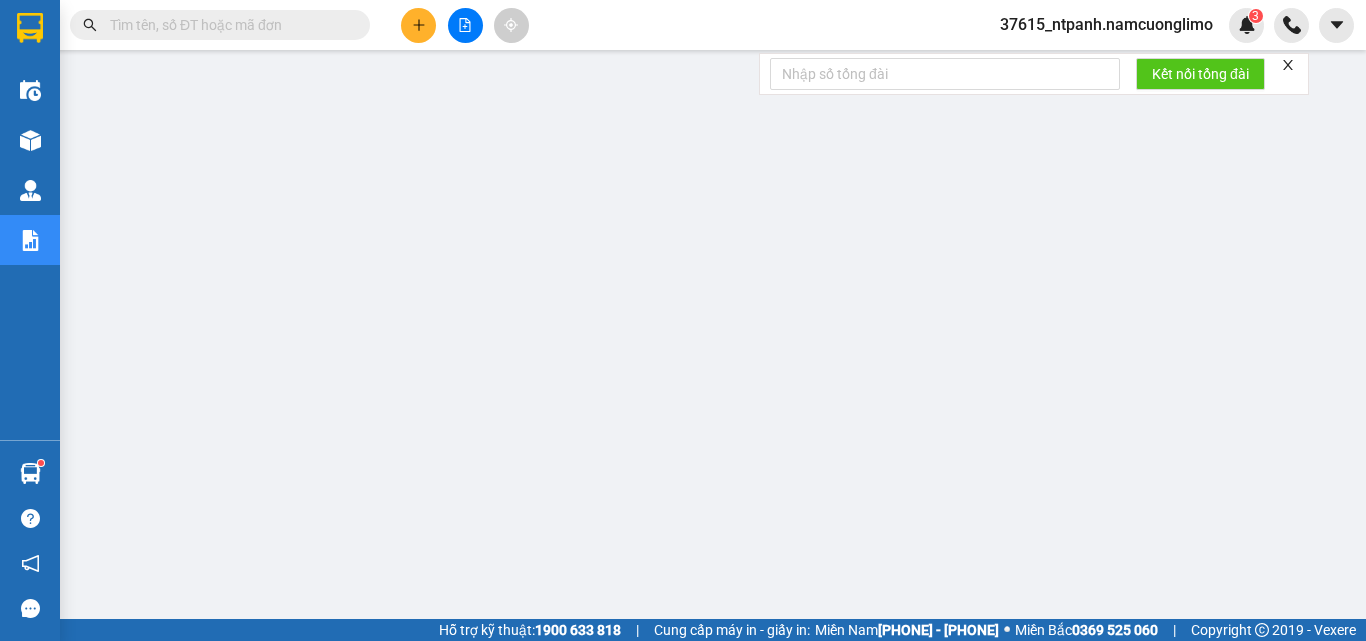 paste on "[PHONE]" 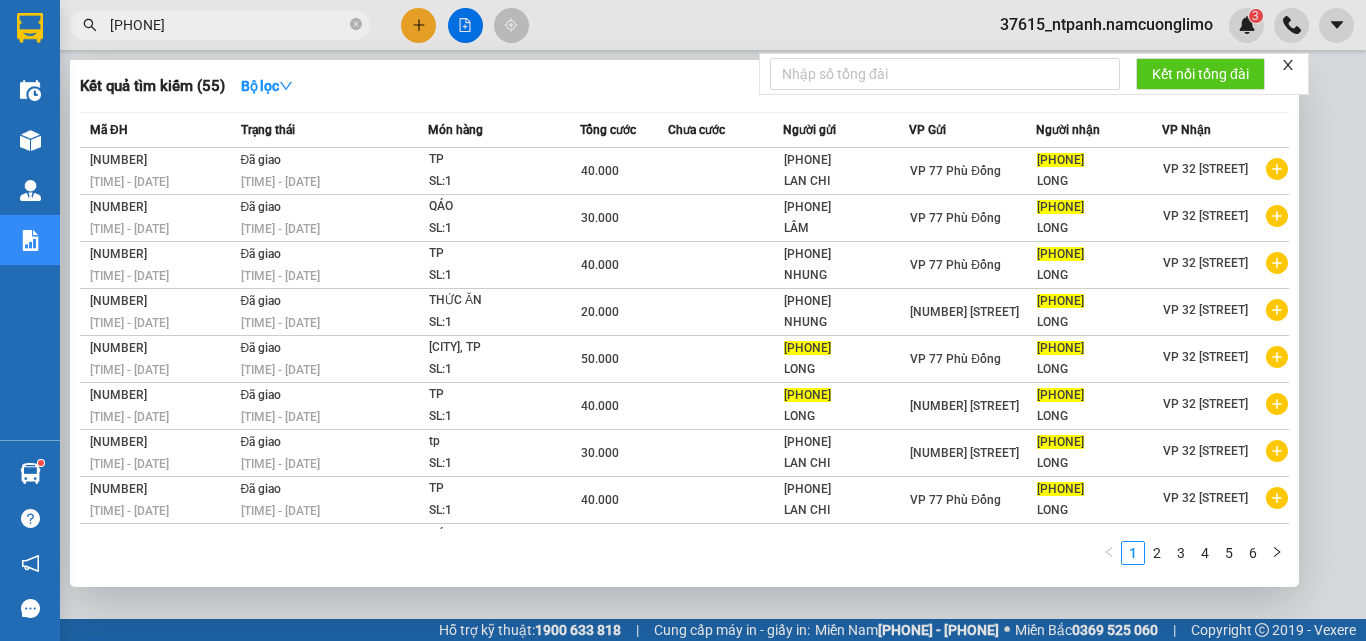 type on "[PHONE]" 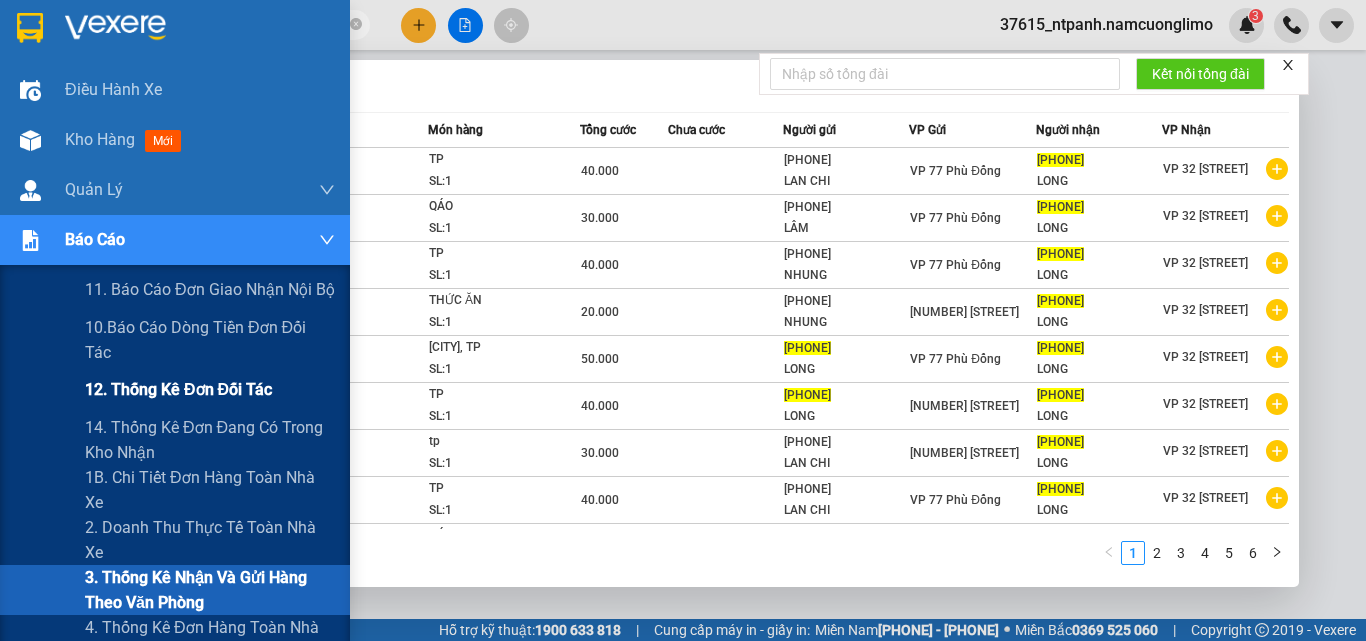 click on "12. Thống kê đơn đối tác" at bounding box center (178, 389) 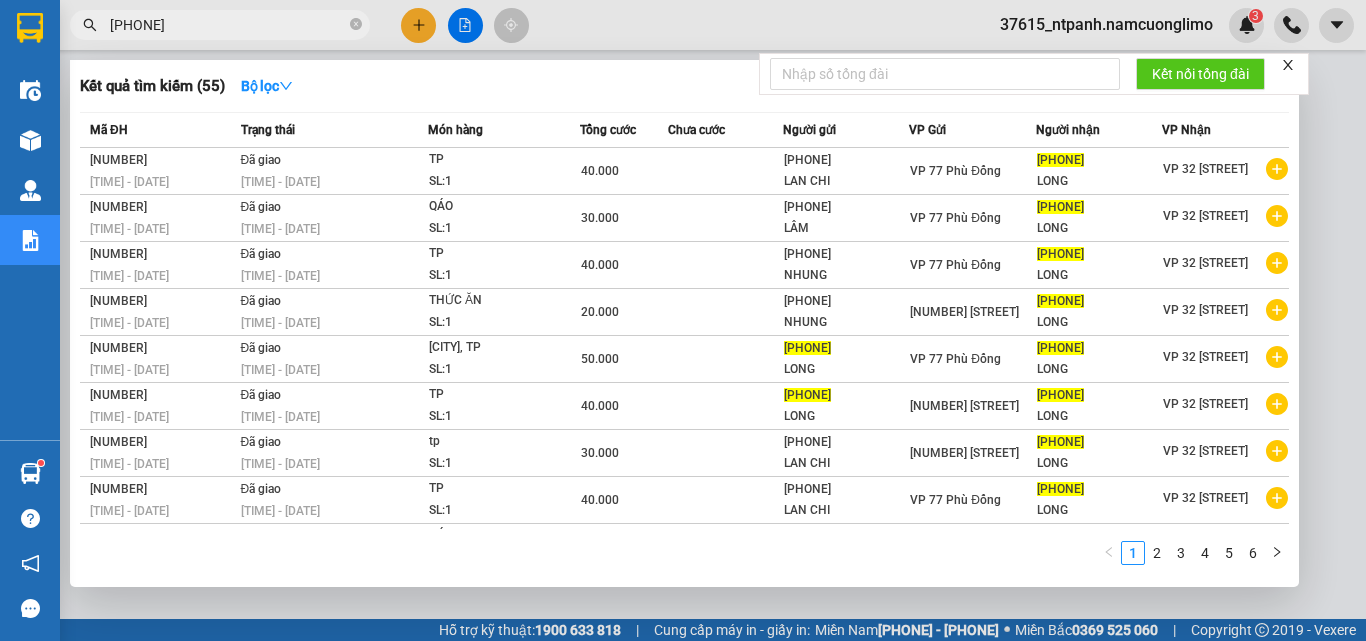 click at bounding box center [683, 320] 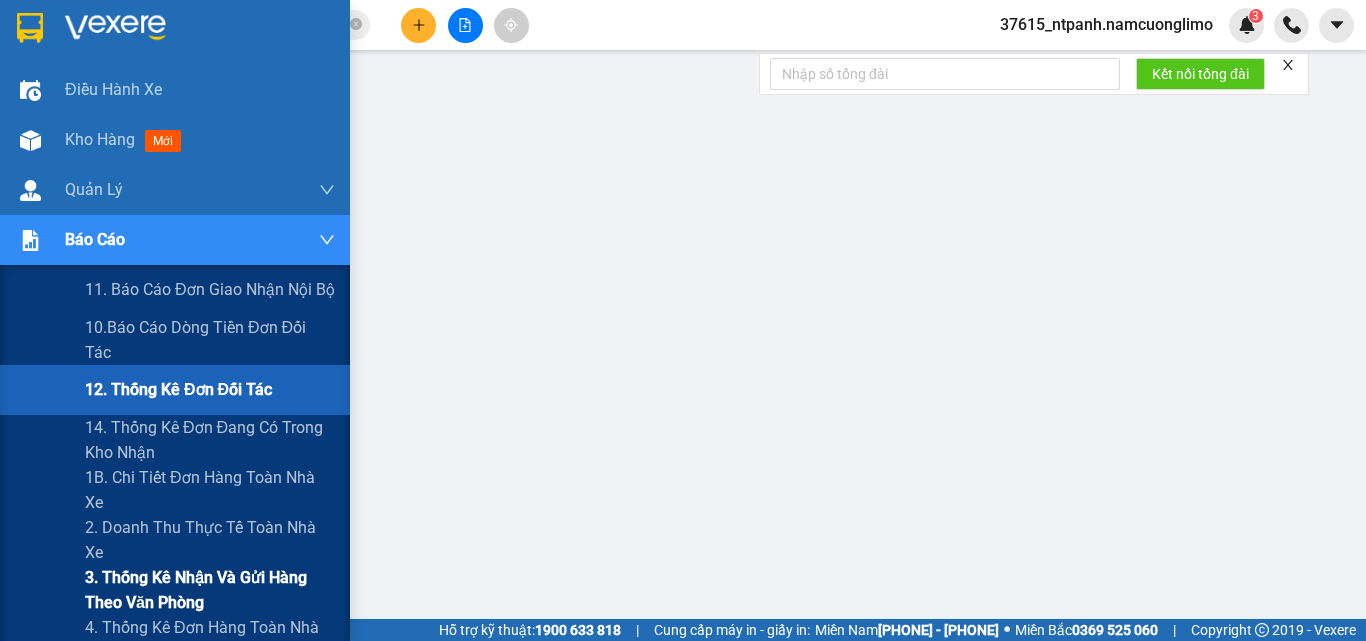 click on "3. Thống kê nhận và gửi hàng theo văn phòng" at bounding box center [210, 590] 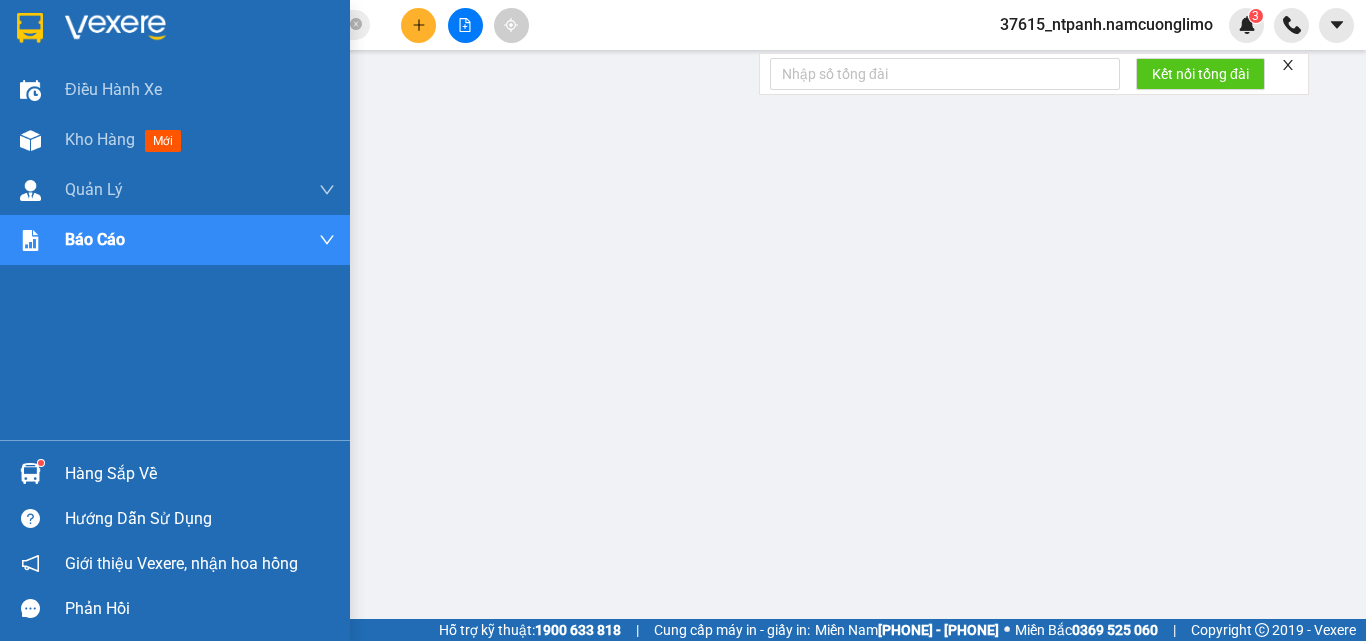 click on "Hàng sắp về" at bounding box center (200, 474) 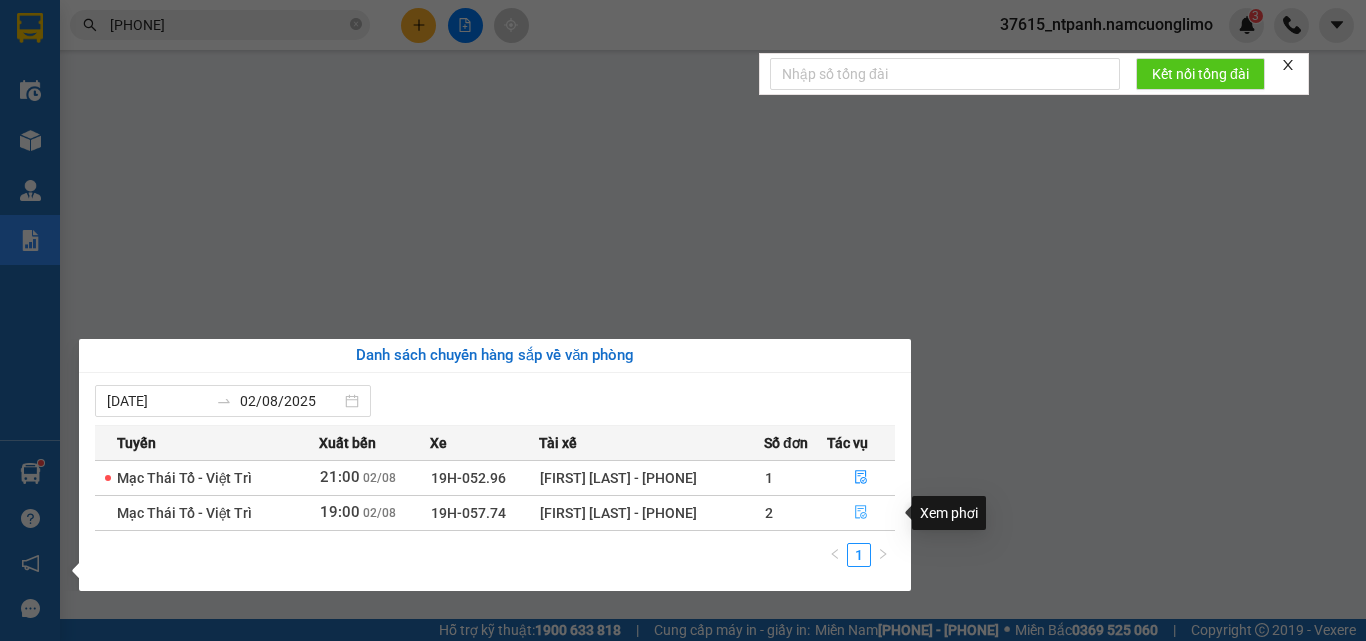 click 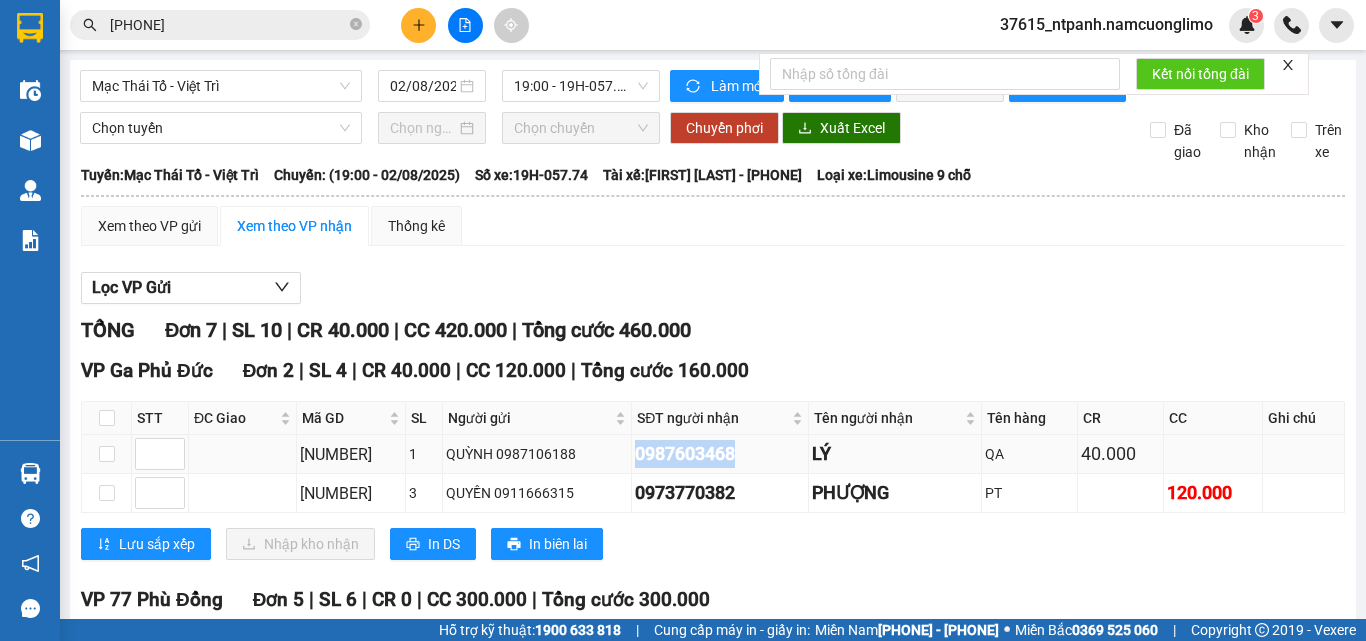 drag, startPoint x: 679, startPoint y: 467, endPoint x: 794, endPoint y: 473, distance: 115.15642 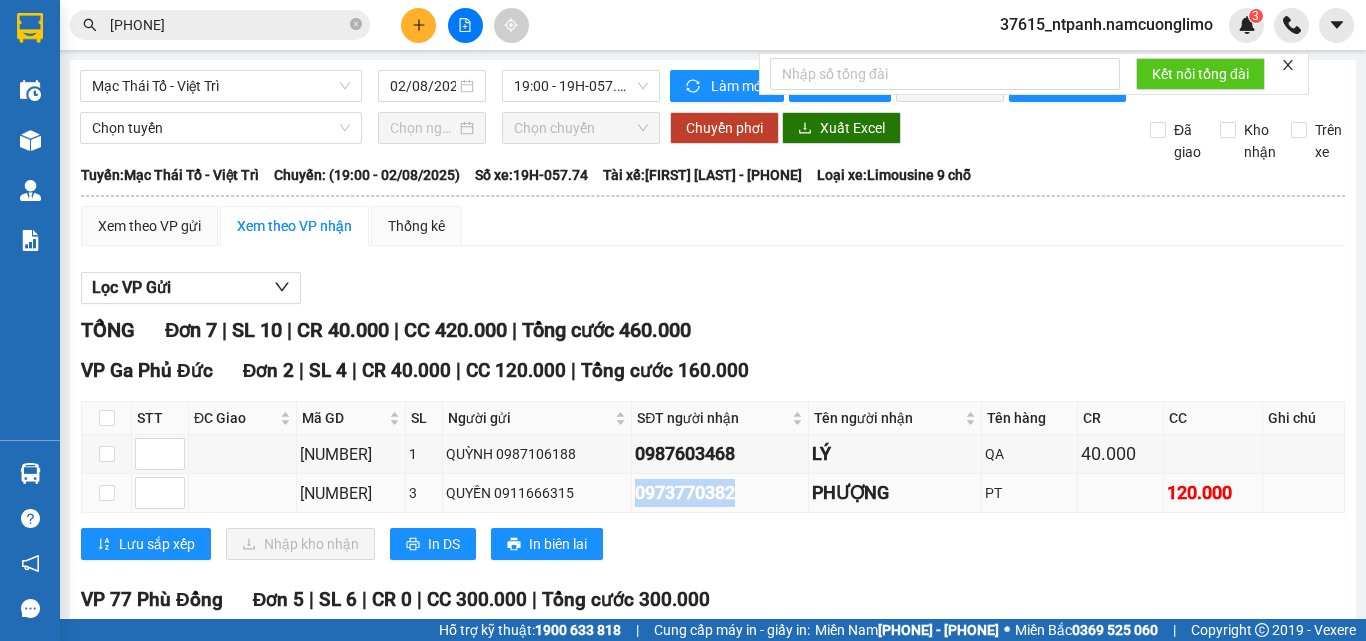 drag, startPoint x: 676, startPoint y: 514, endPoint x: 780, endPoint y: 523, distance: 104.388695 